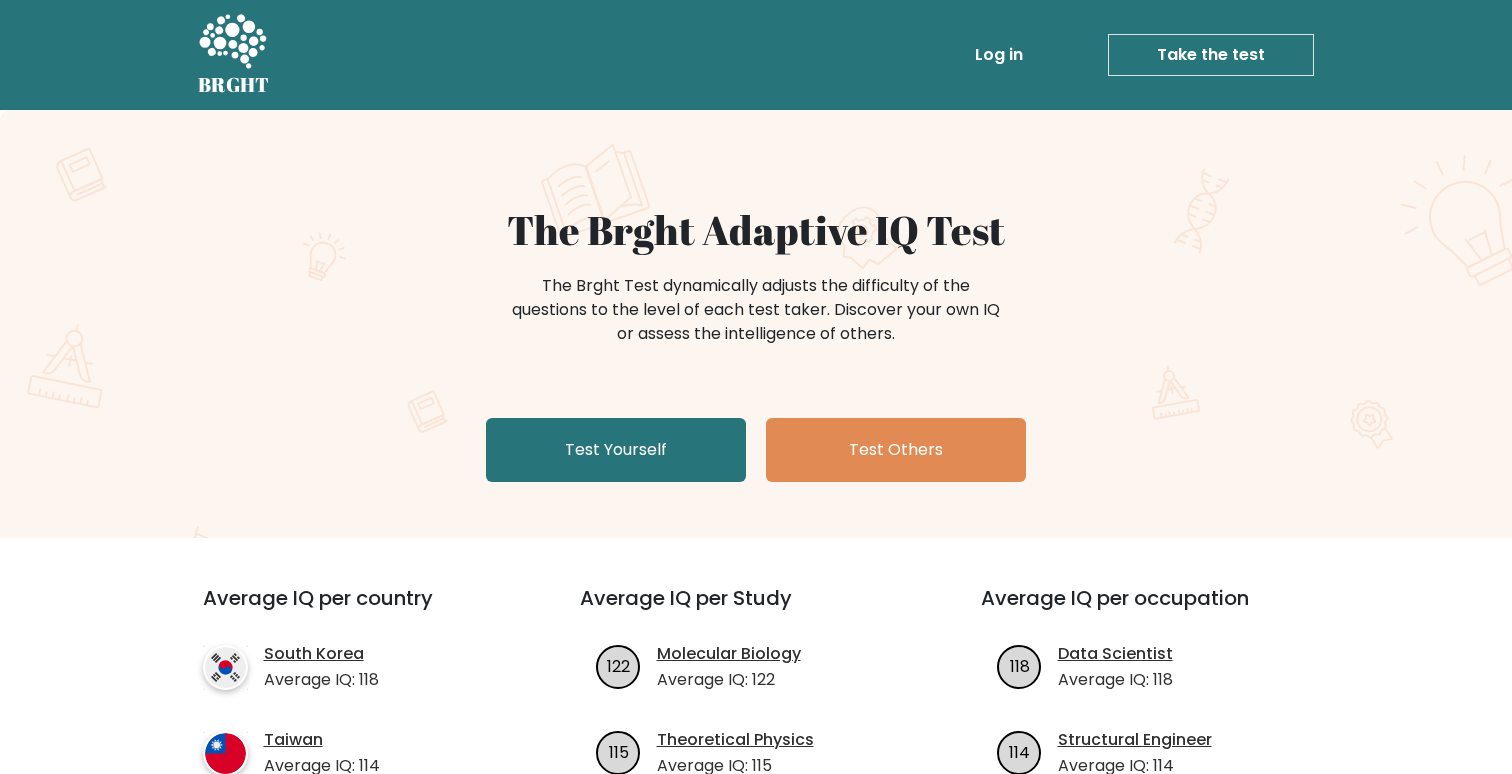 scroll, scrollTop: 0, scrollLeft: 0, axis: both 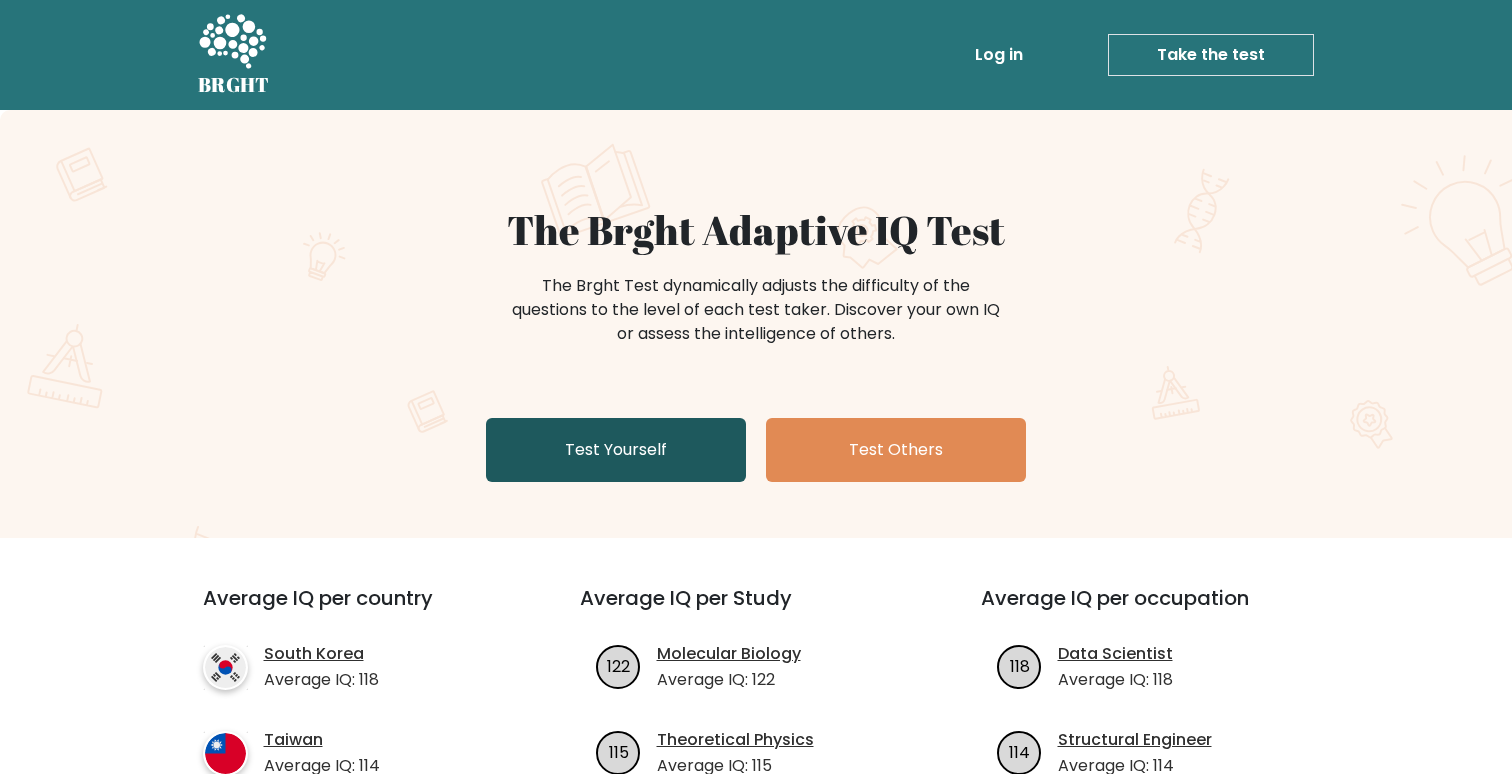 click on "Test Yourself" at bounding box center [616, 450] 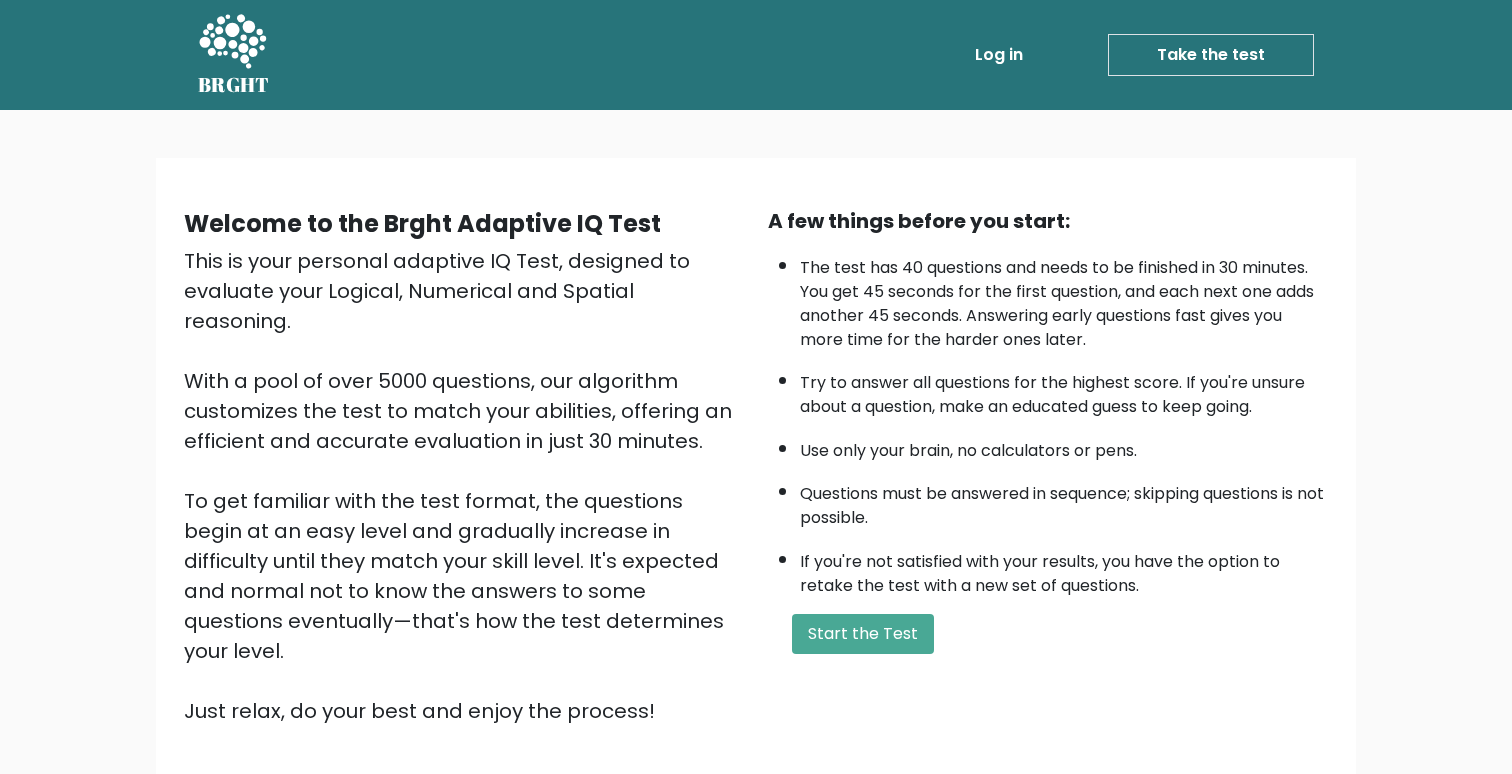 scroll, scrollTop: 0, scrollLeft: 0, axis: both 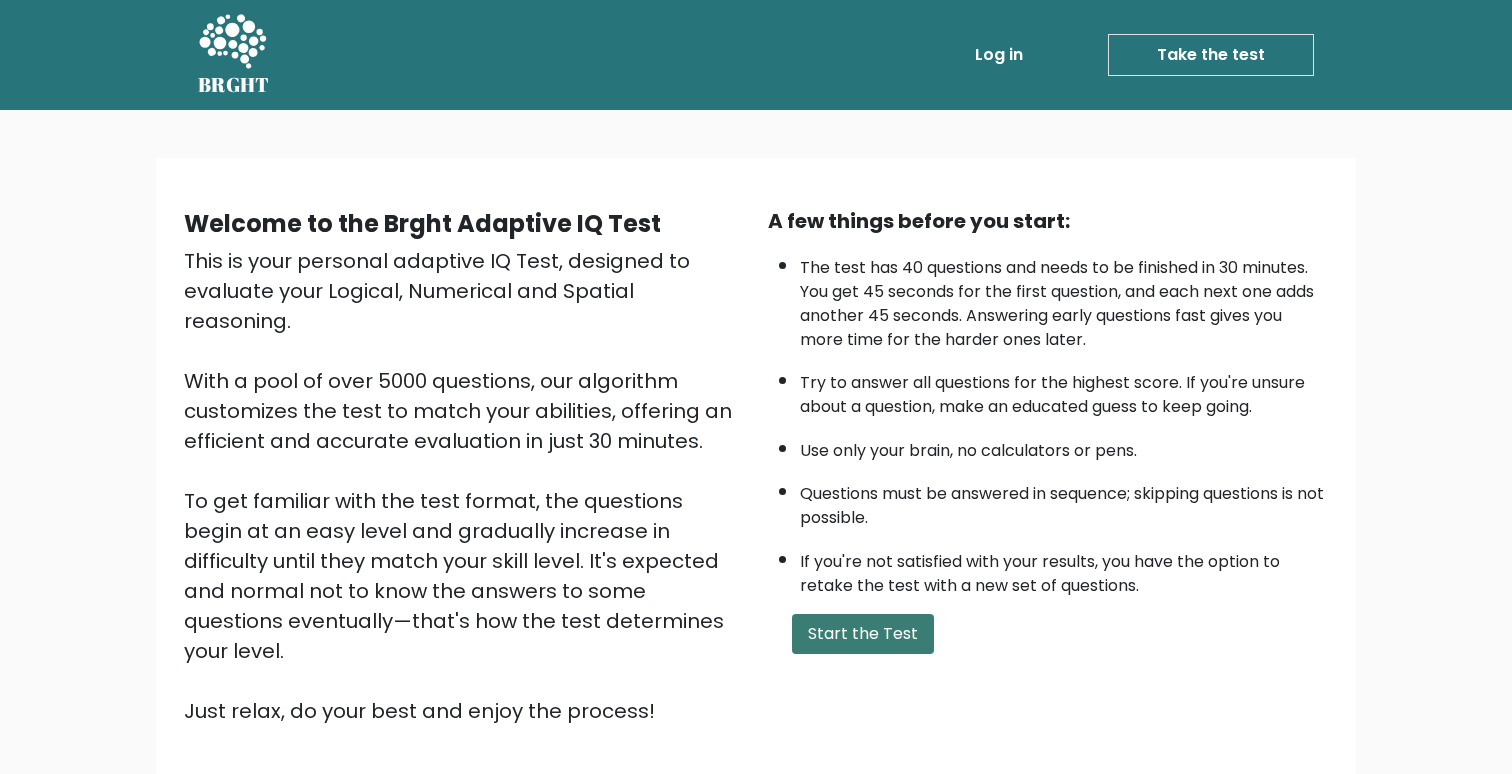 click on "Start the Test" at bounding box center (863, 634) 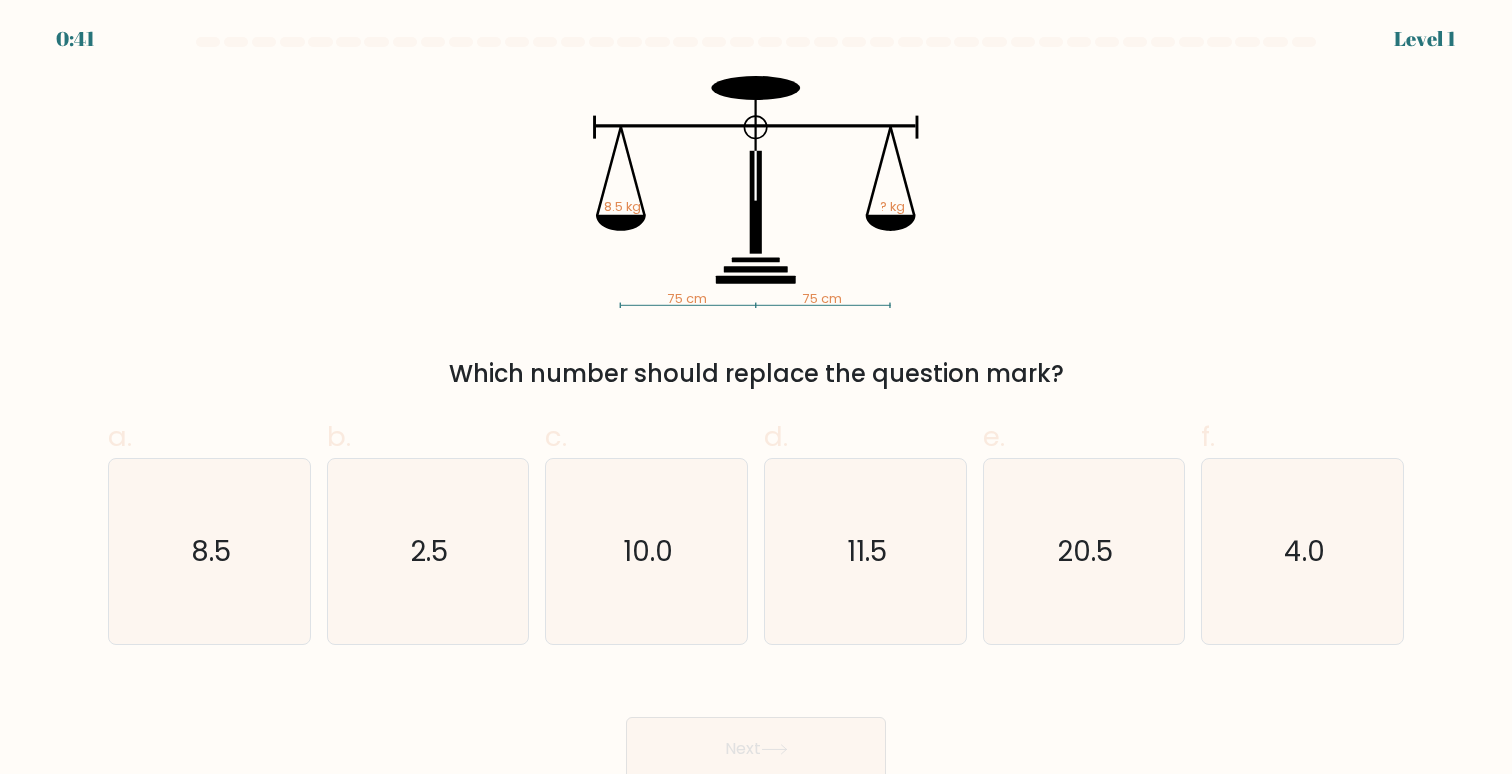 scroll, scrollTop: 7, scrollLeft: 0, axis: vertical 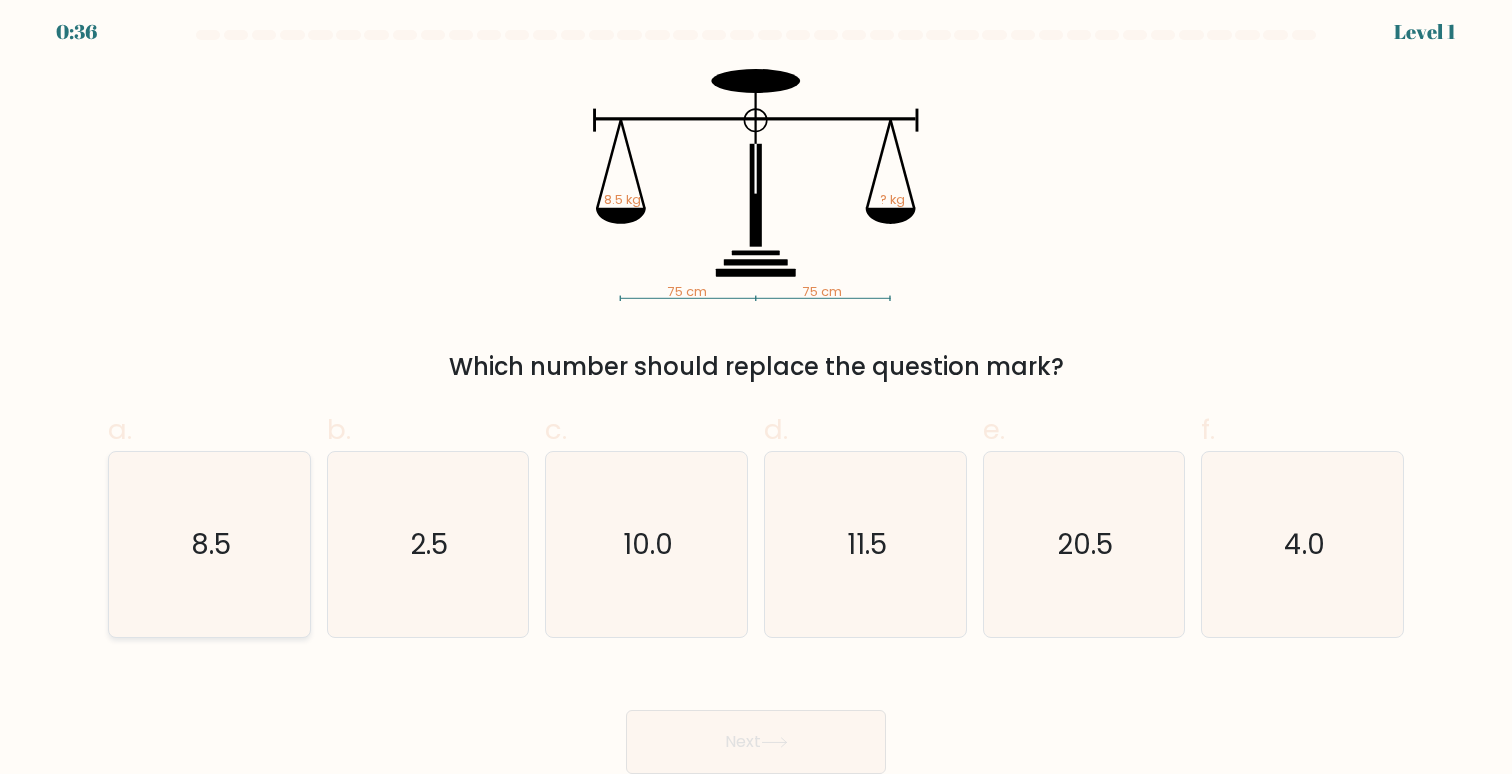 click on "8.5" 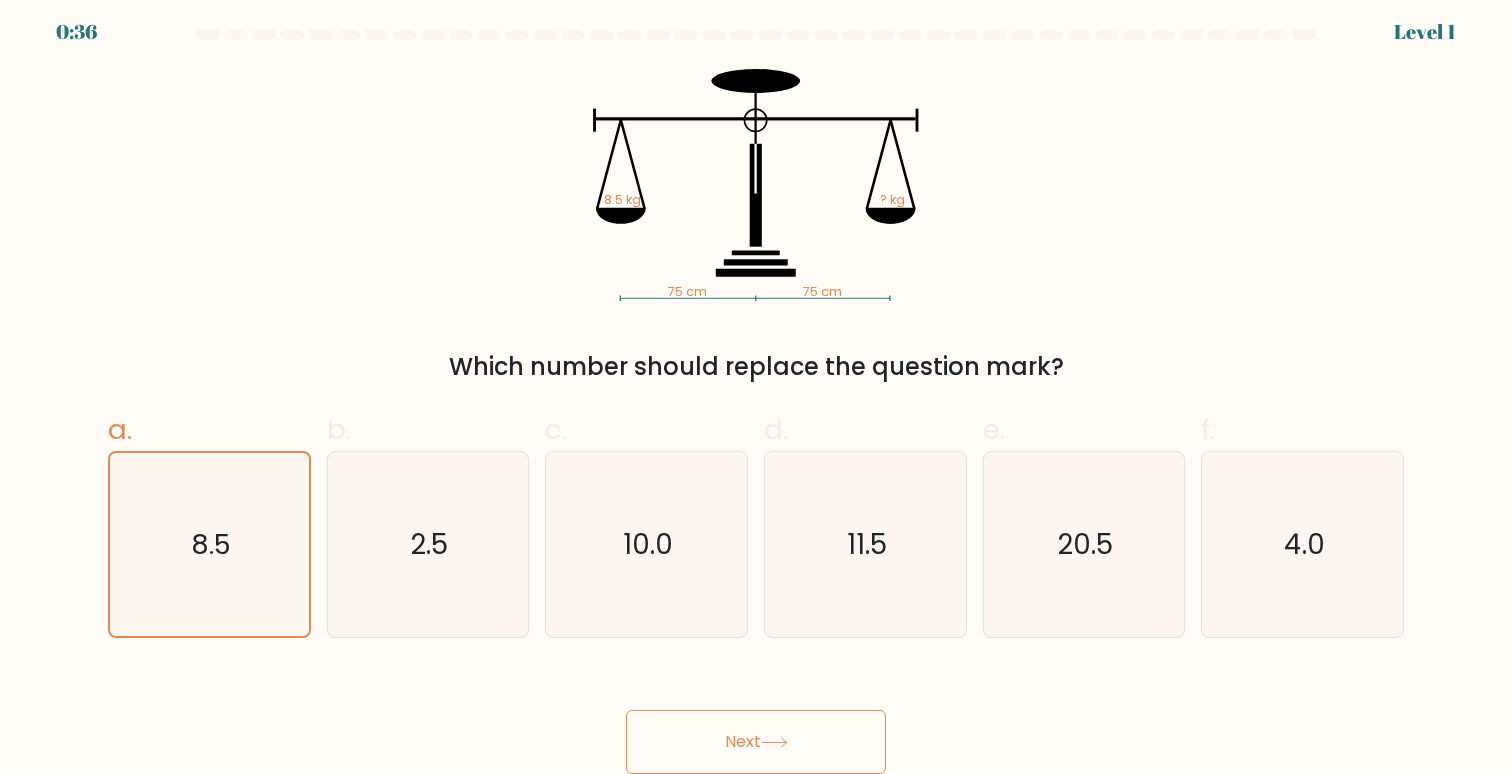 click on "Next" at bounding box center [756, 742] 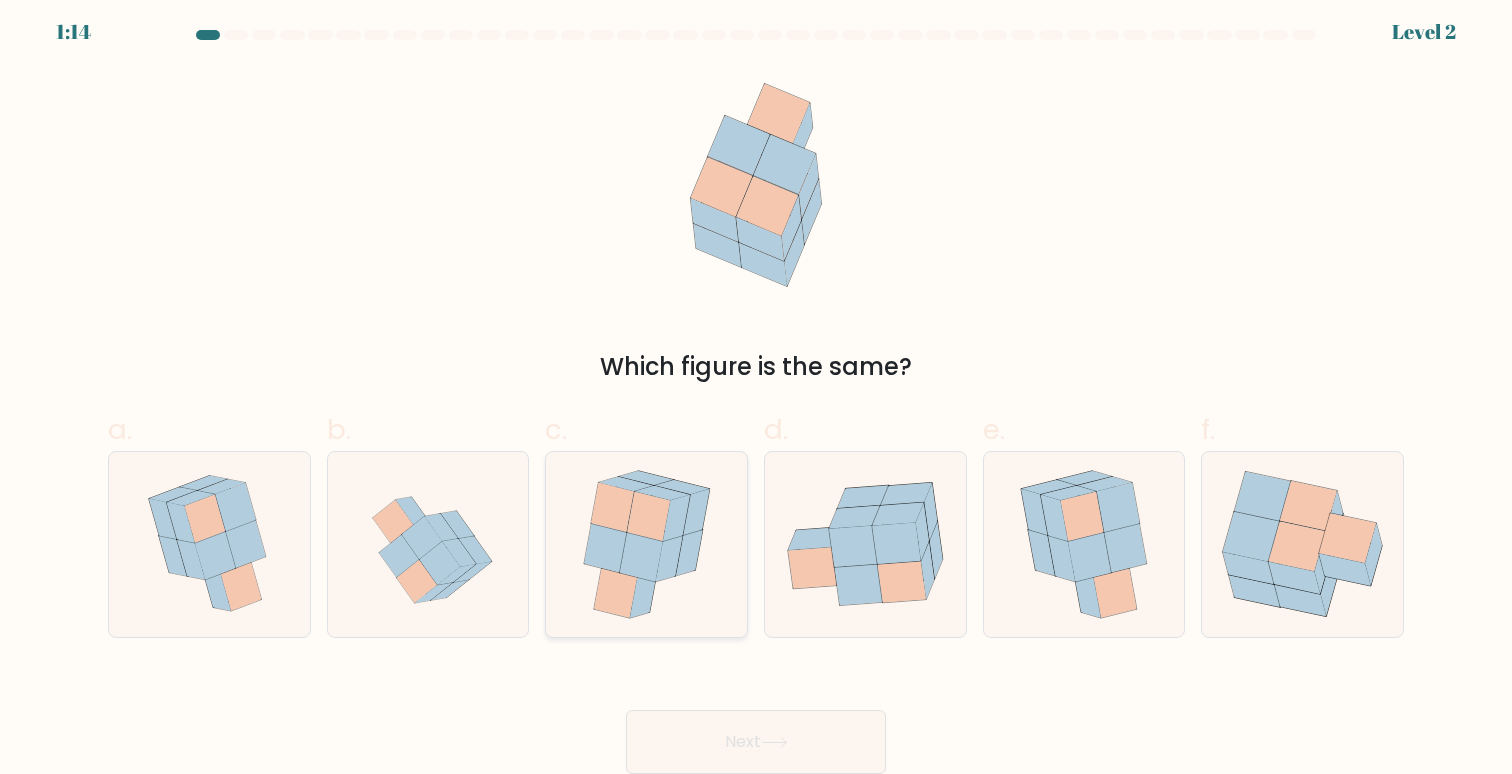 click 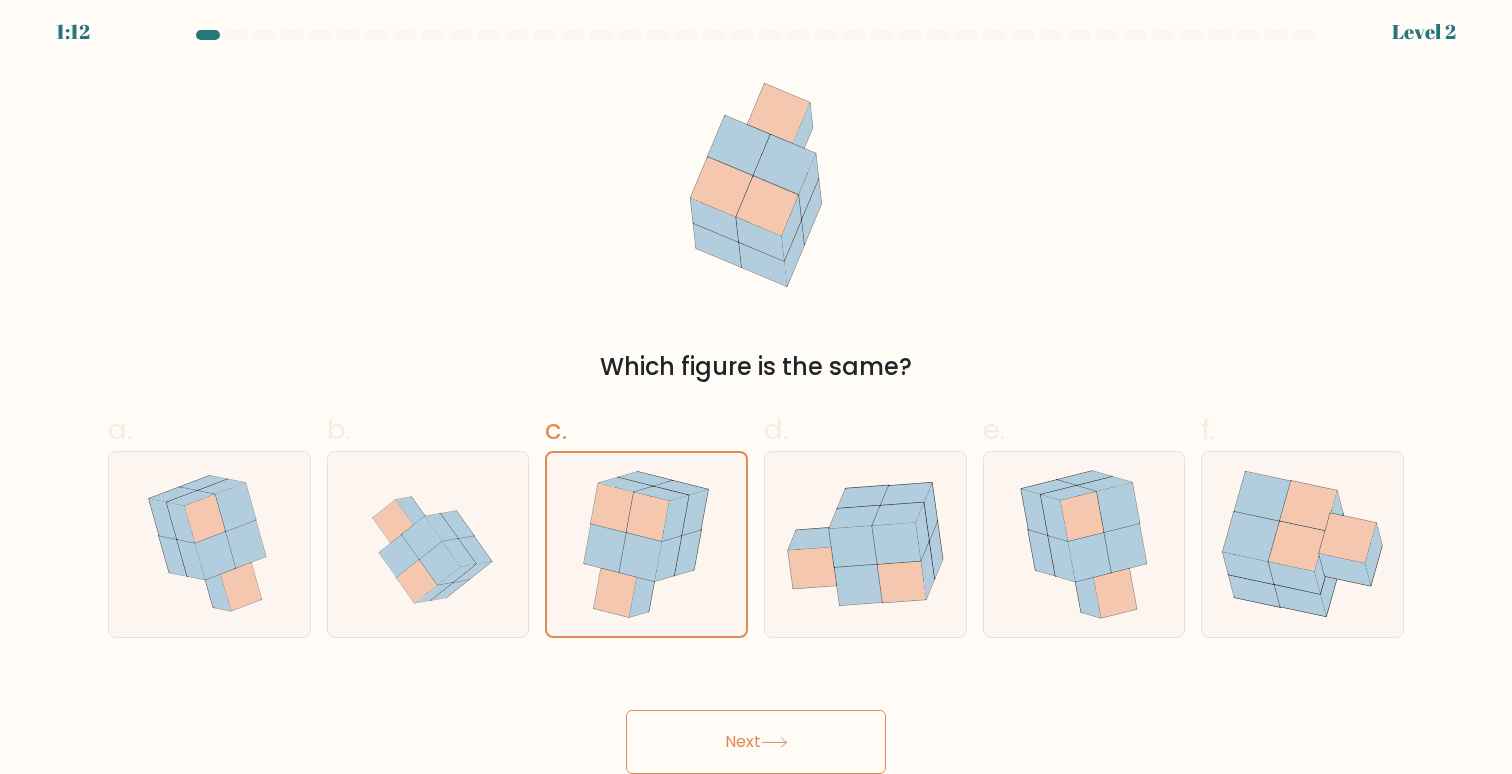 click on "Next" at bounding box center [756, 742] 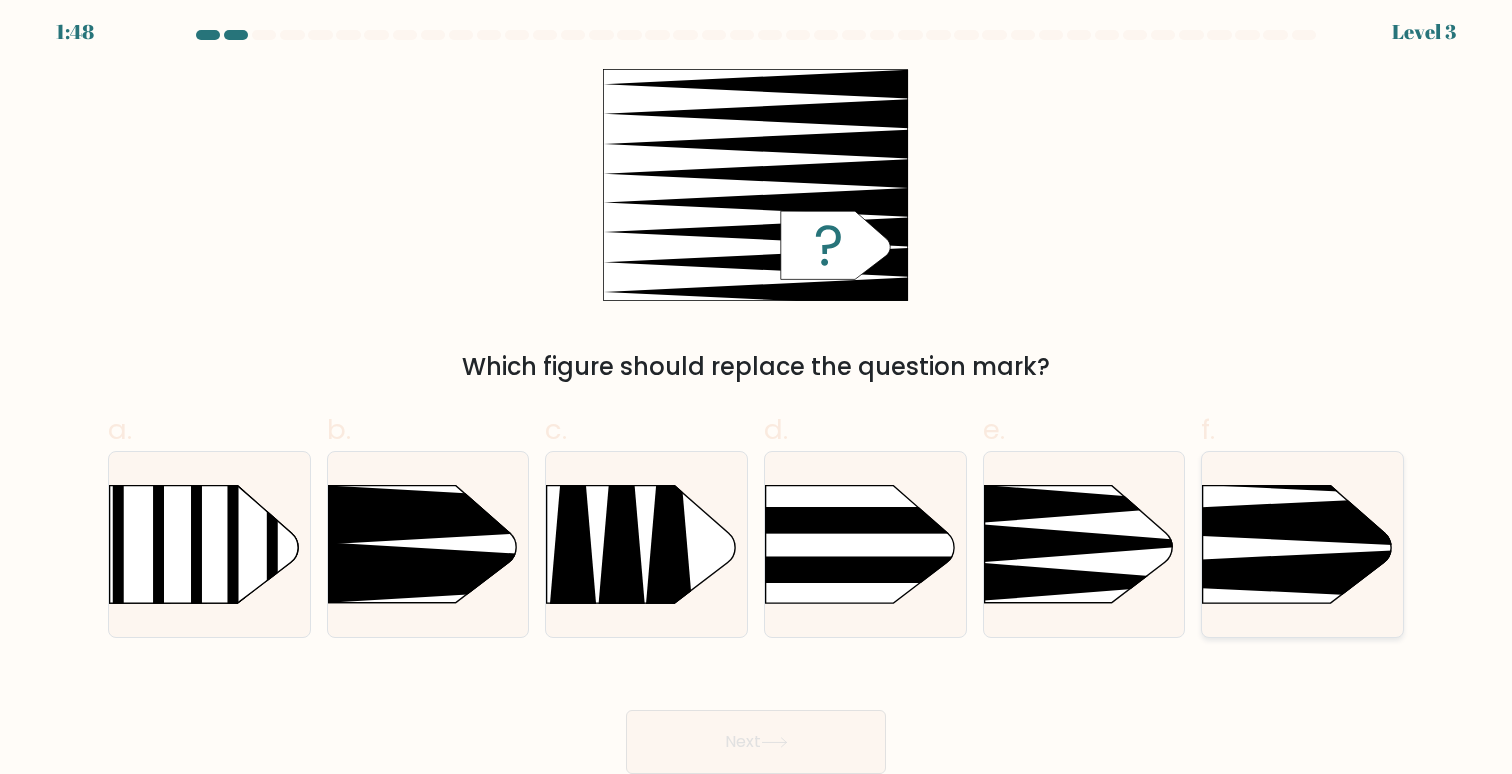 click 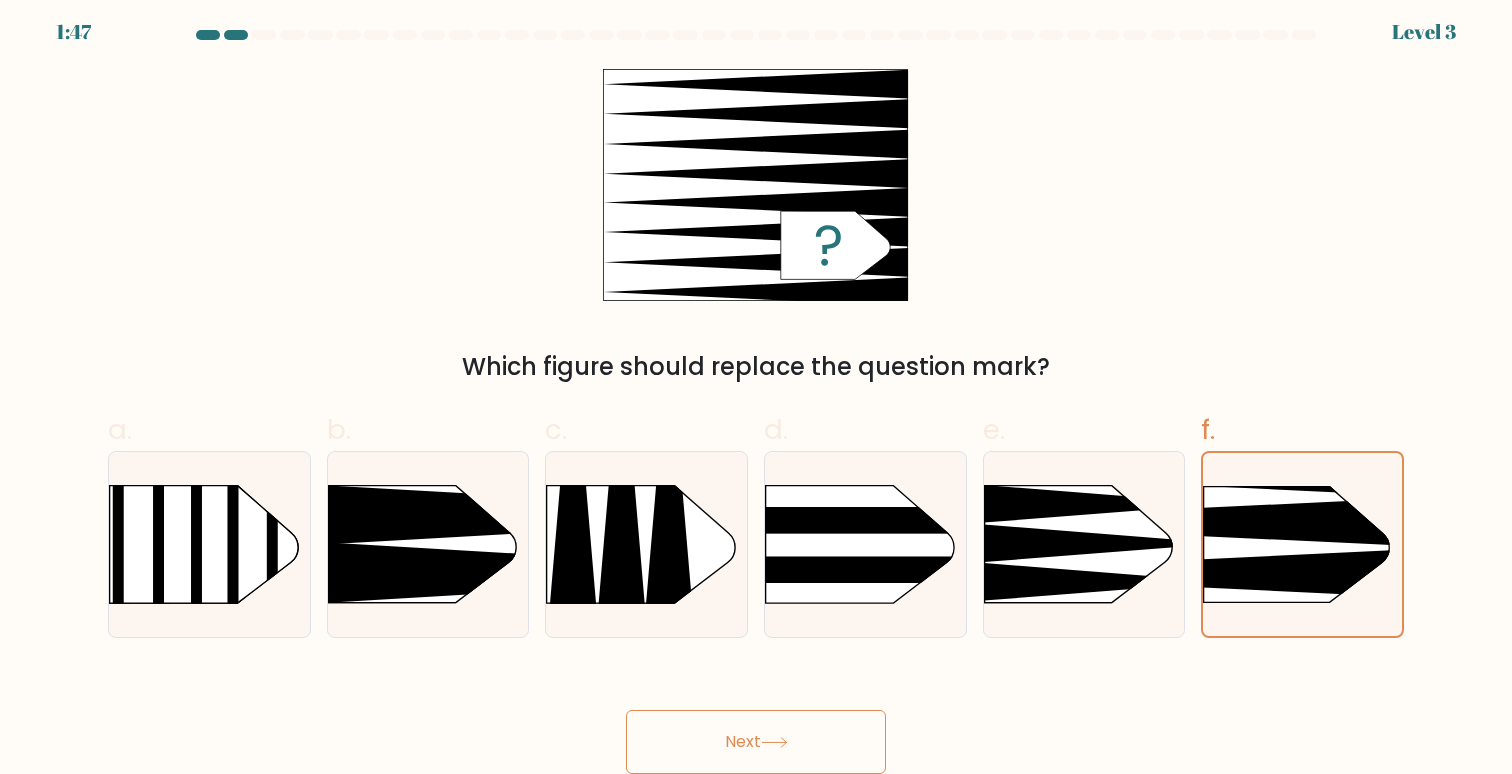 click on "Next" at bounding box center [756, 742] 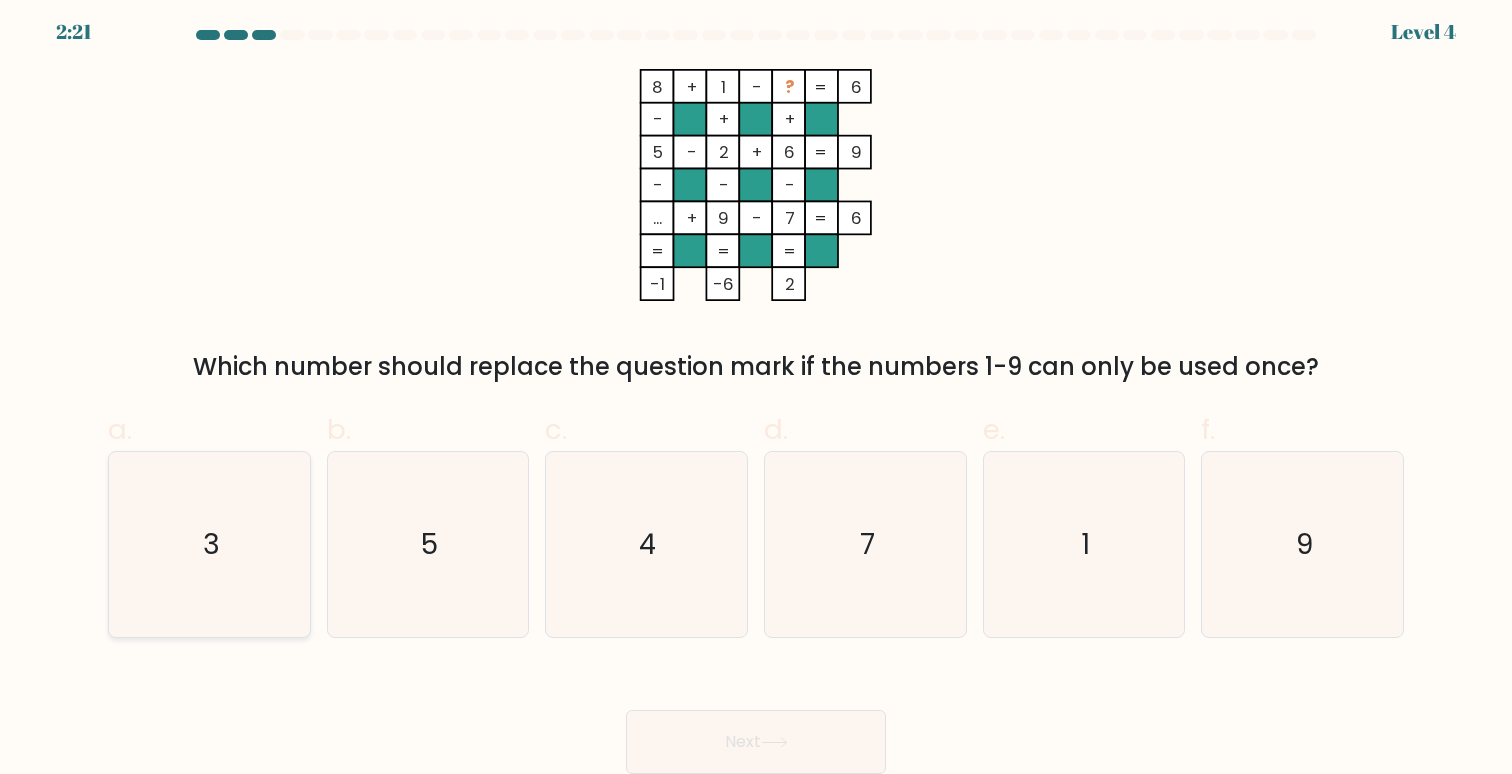 click on "3" 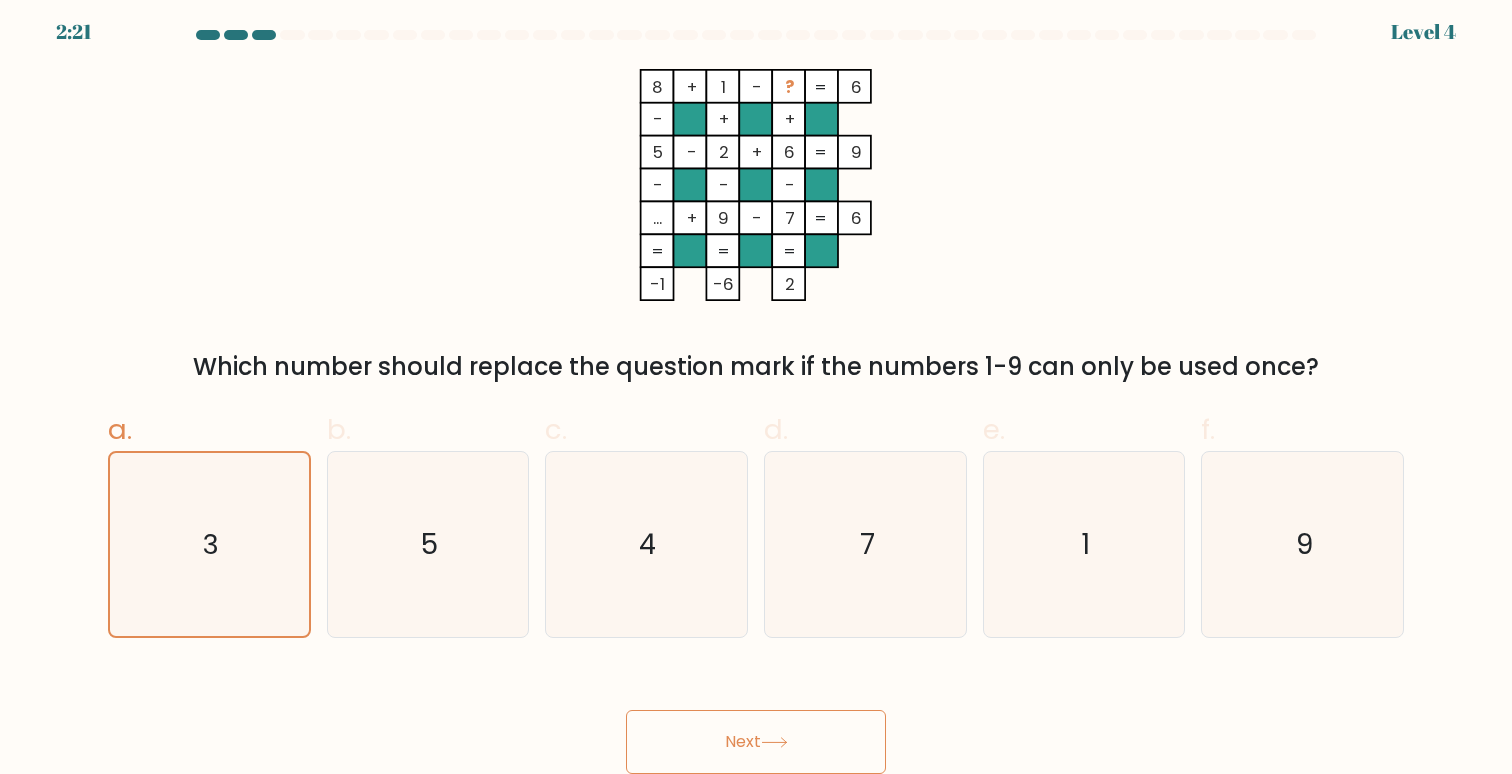 click on "Next" at bounding box center (756, 742) 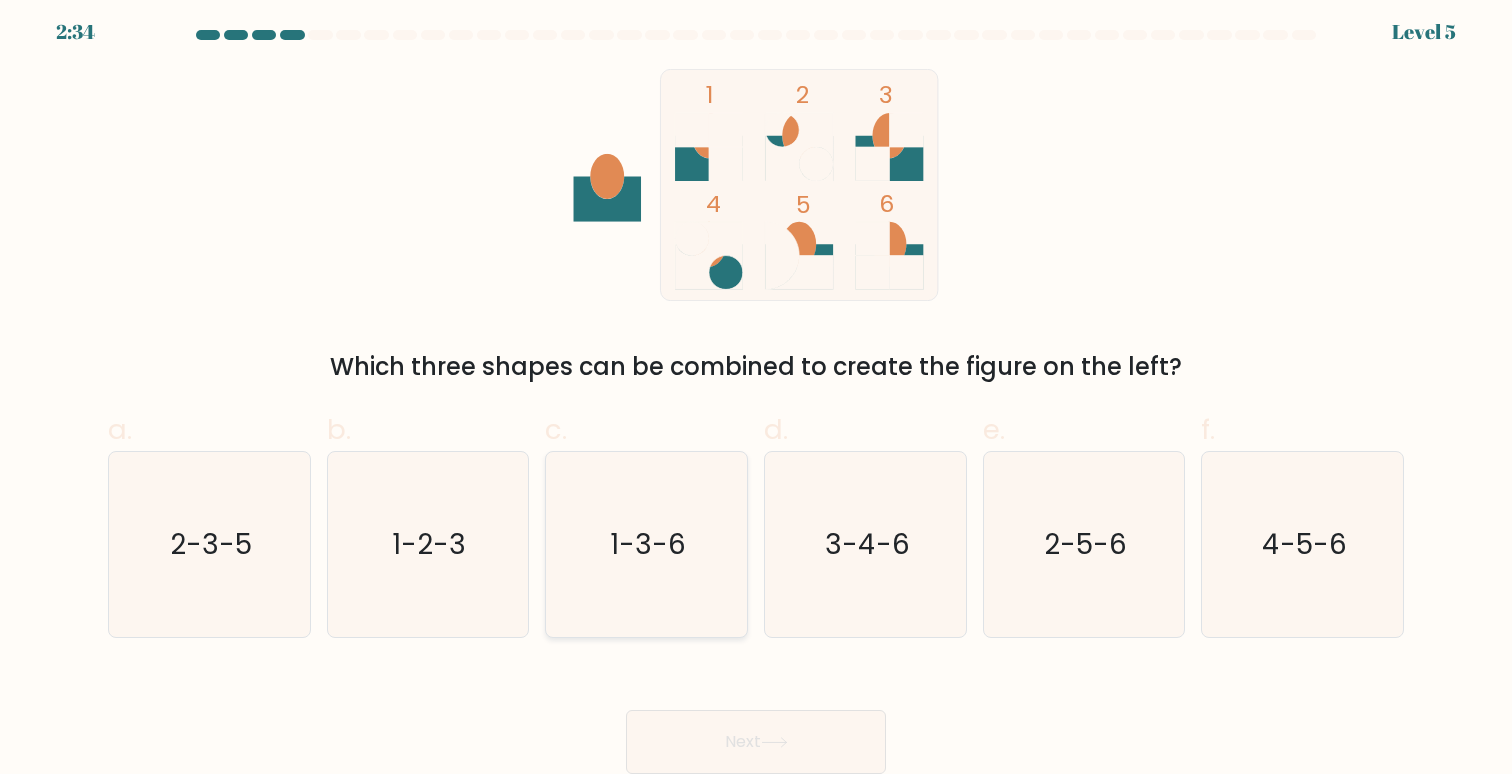 click on "1-3-6" 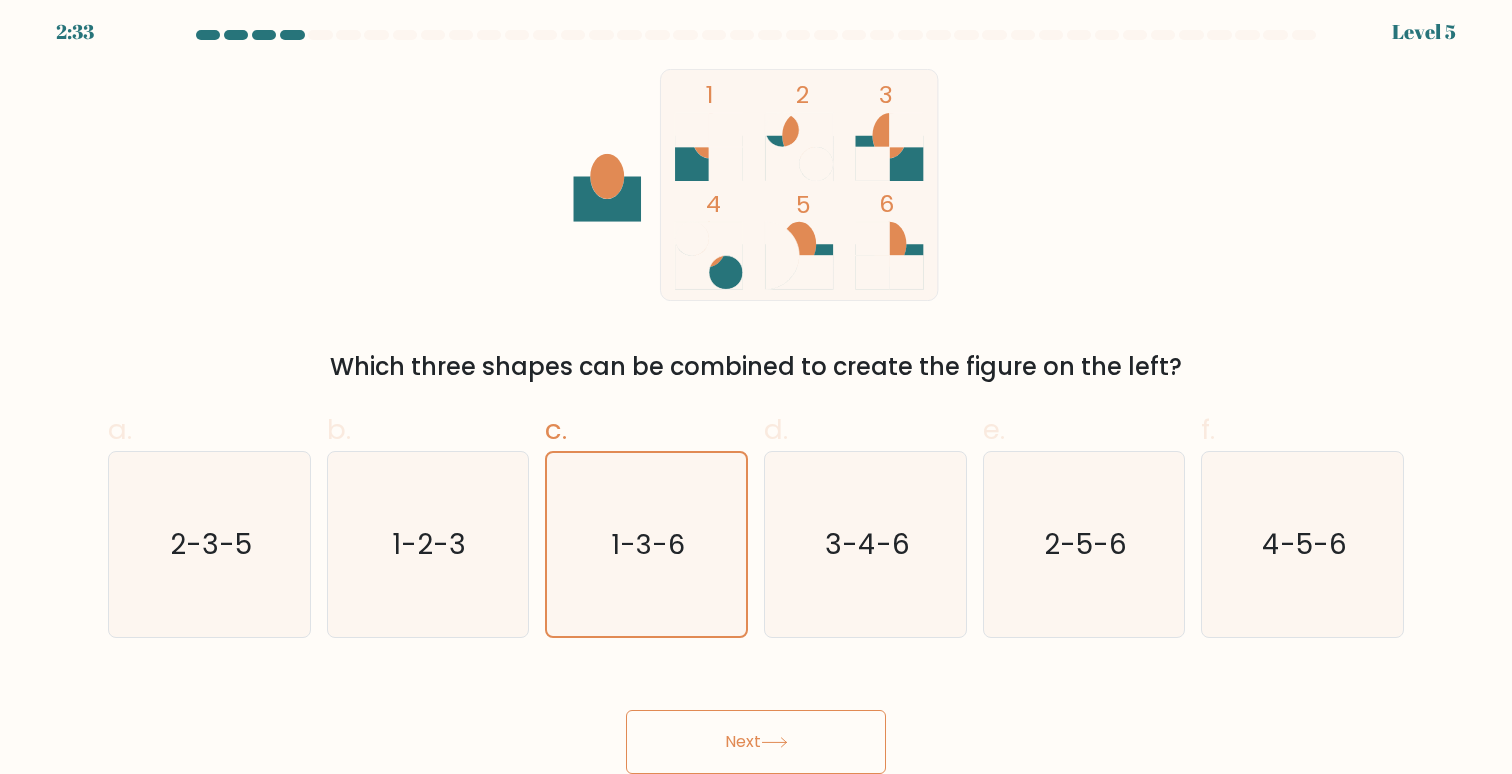 click on "Next" at bounding box center (756, 742) 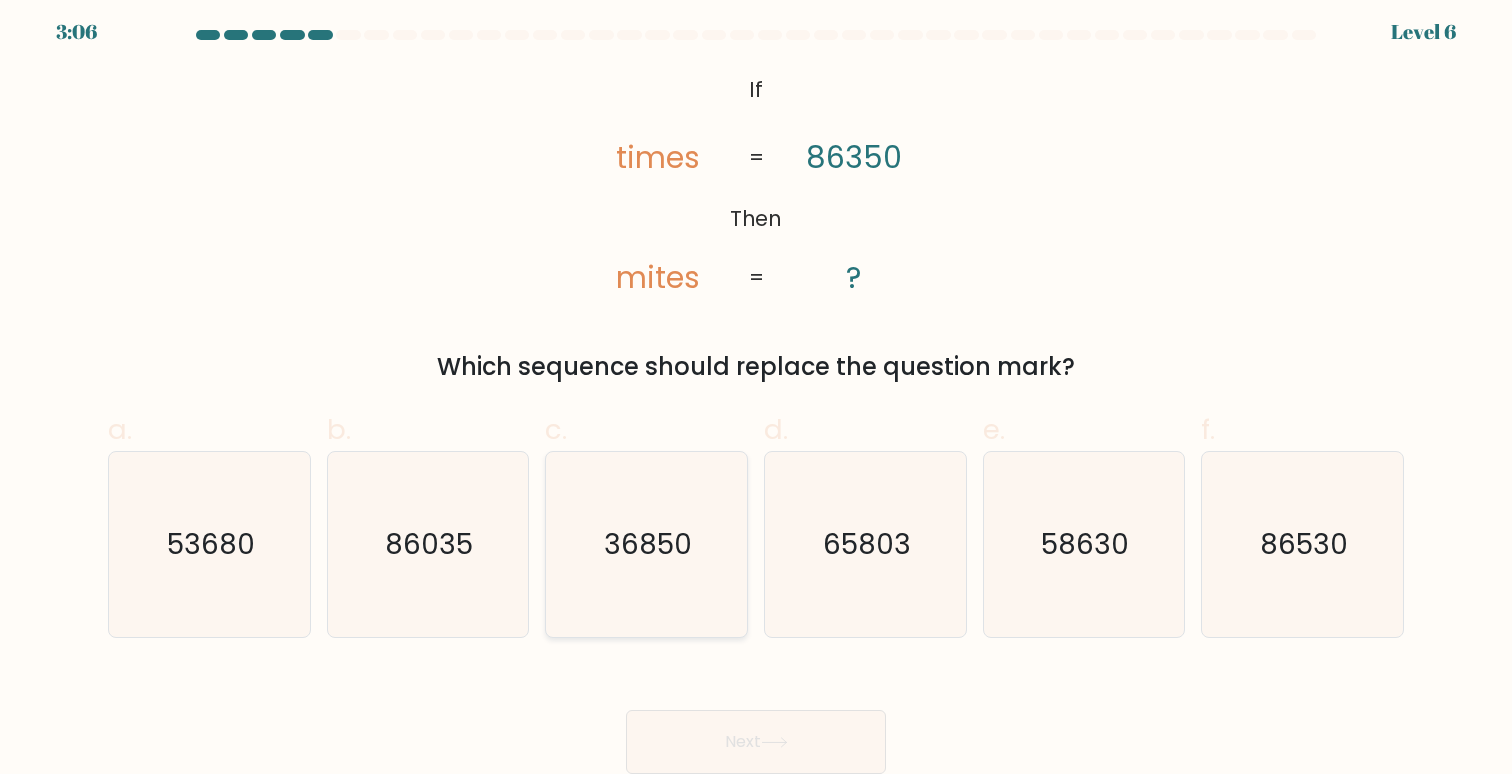 click on "36850" 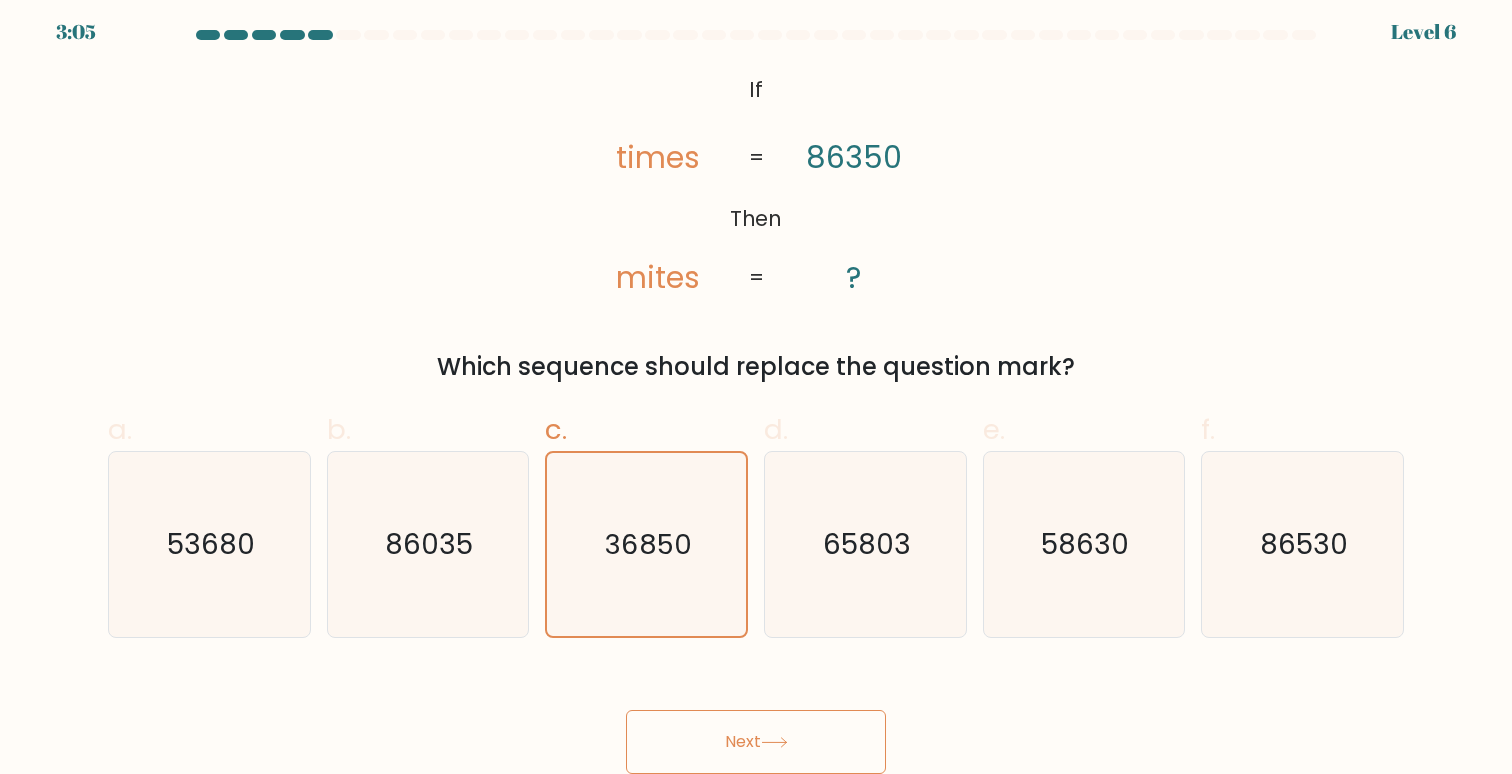 click on "Next" at bounding box center [756, 742] 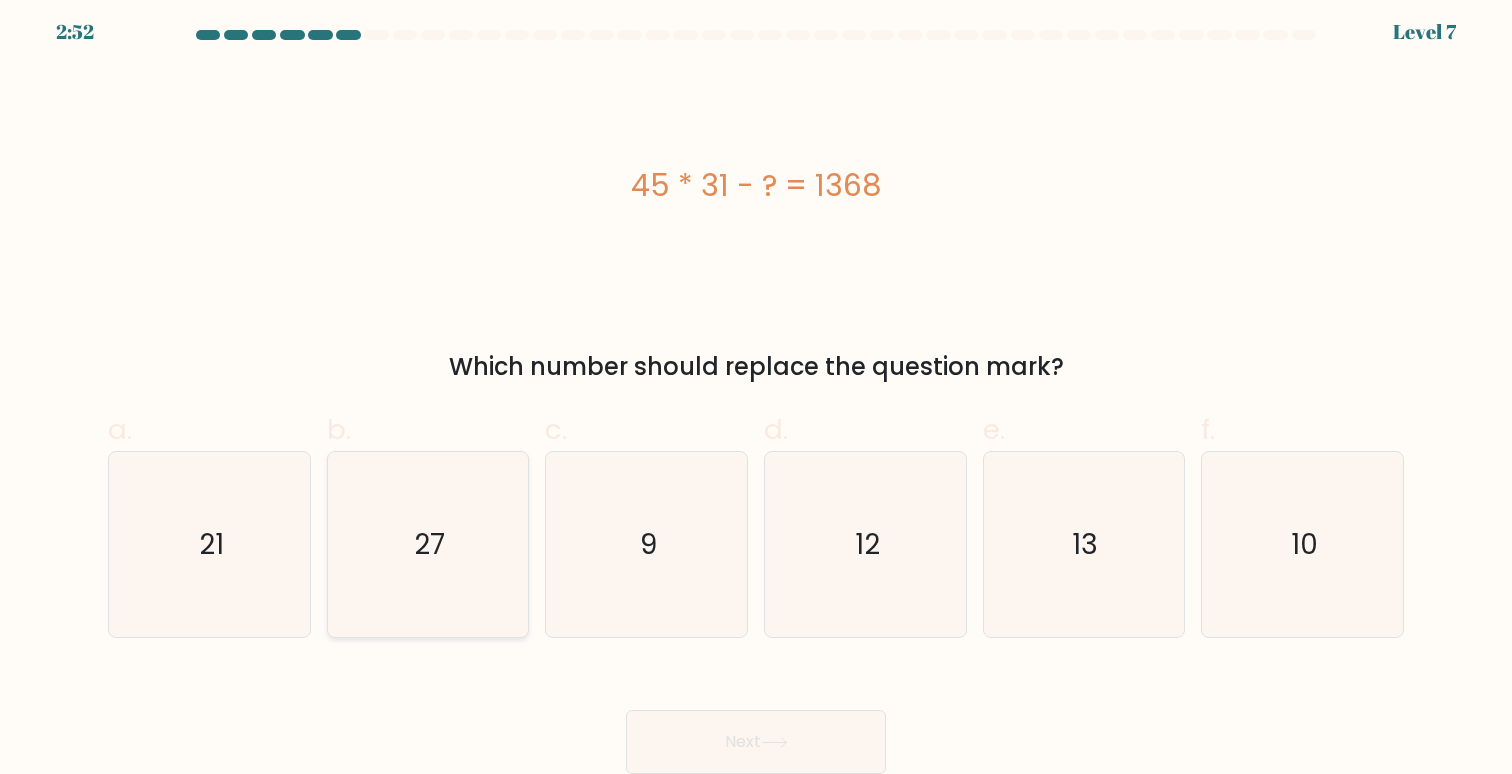 click on "27" 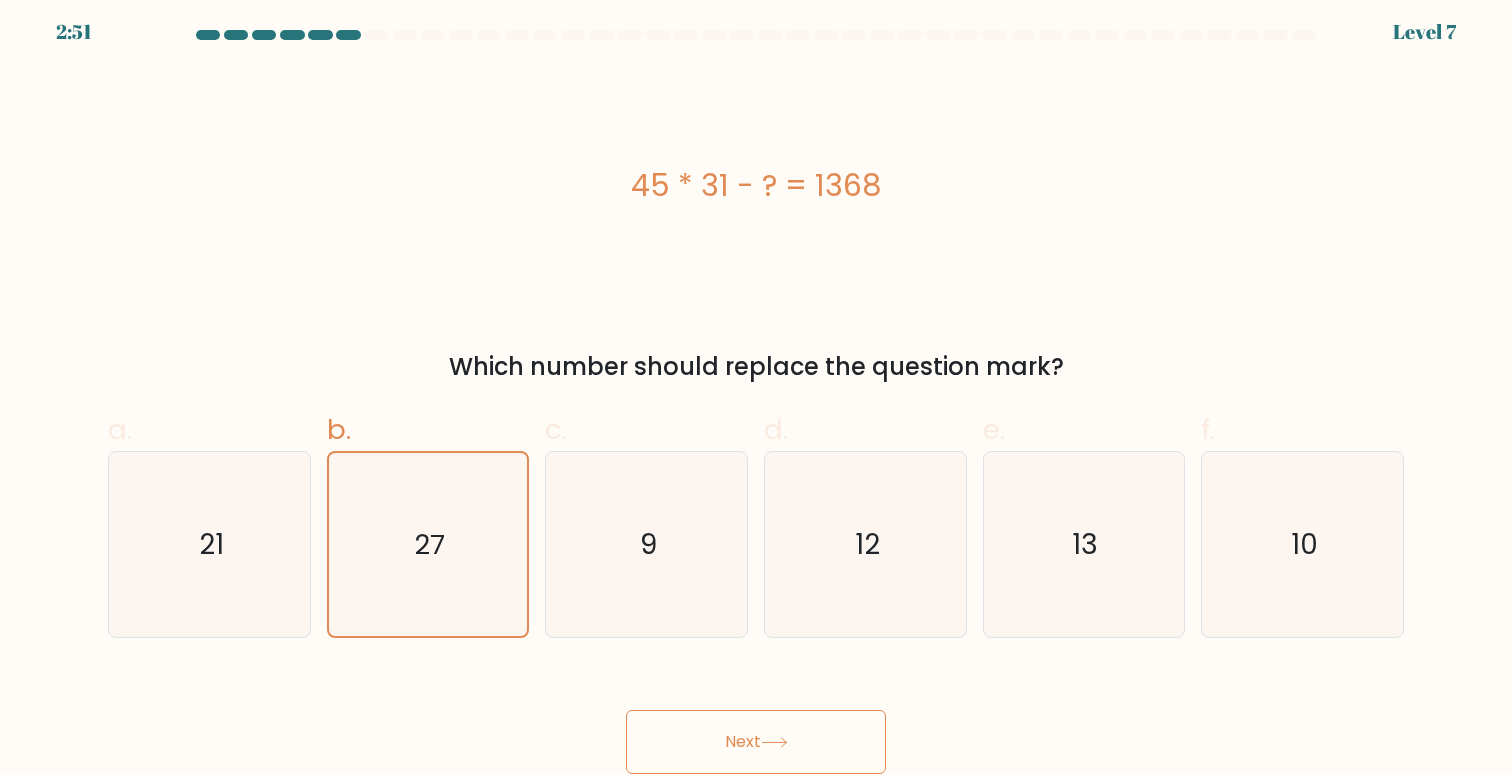 click on "Next" at bounding box center [756, 742] 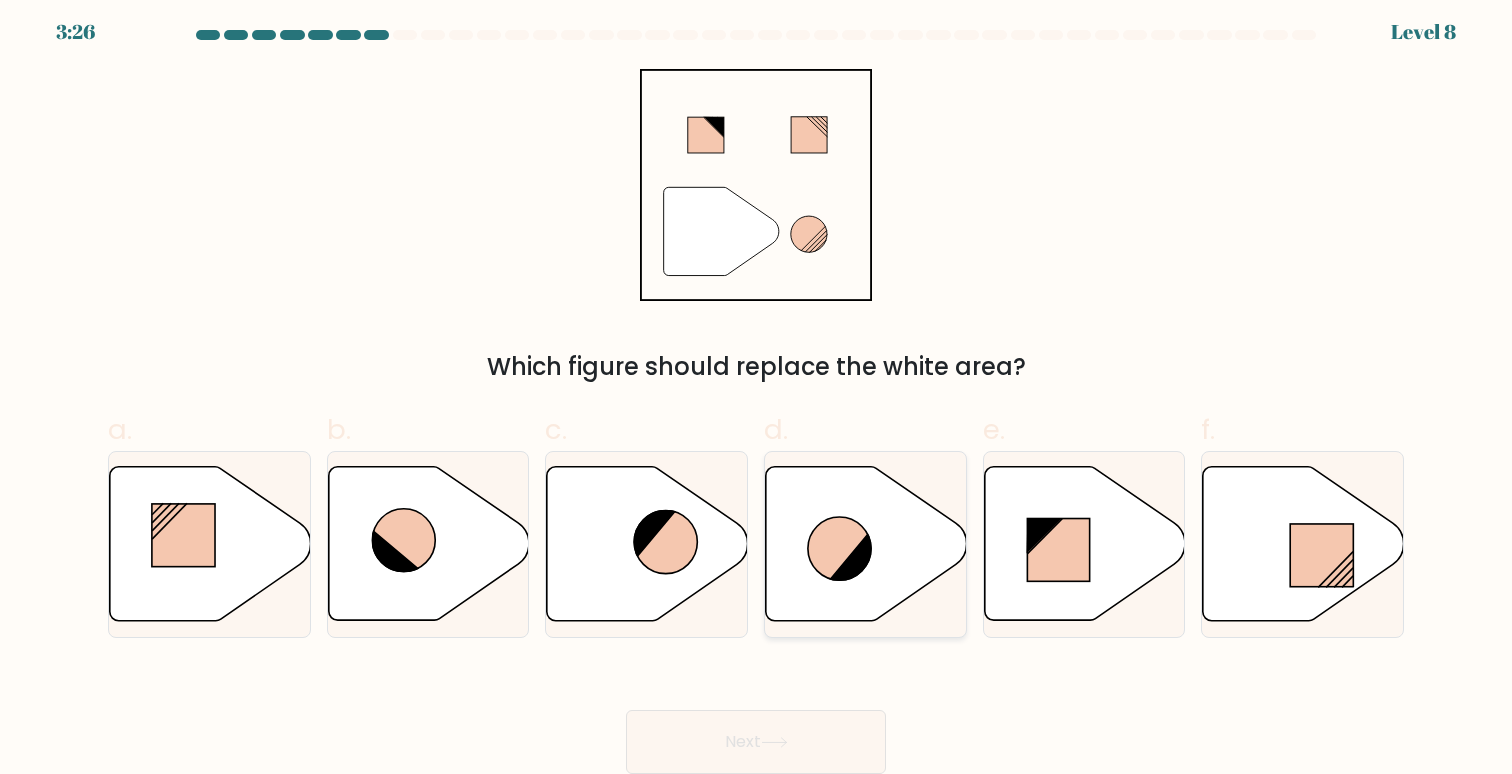 click 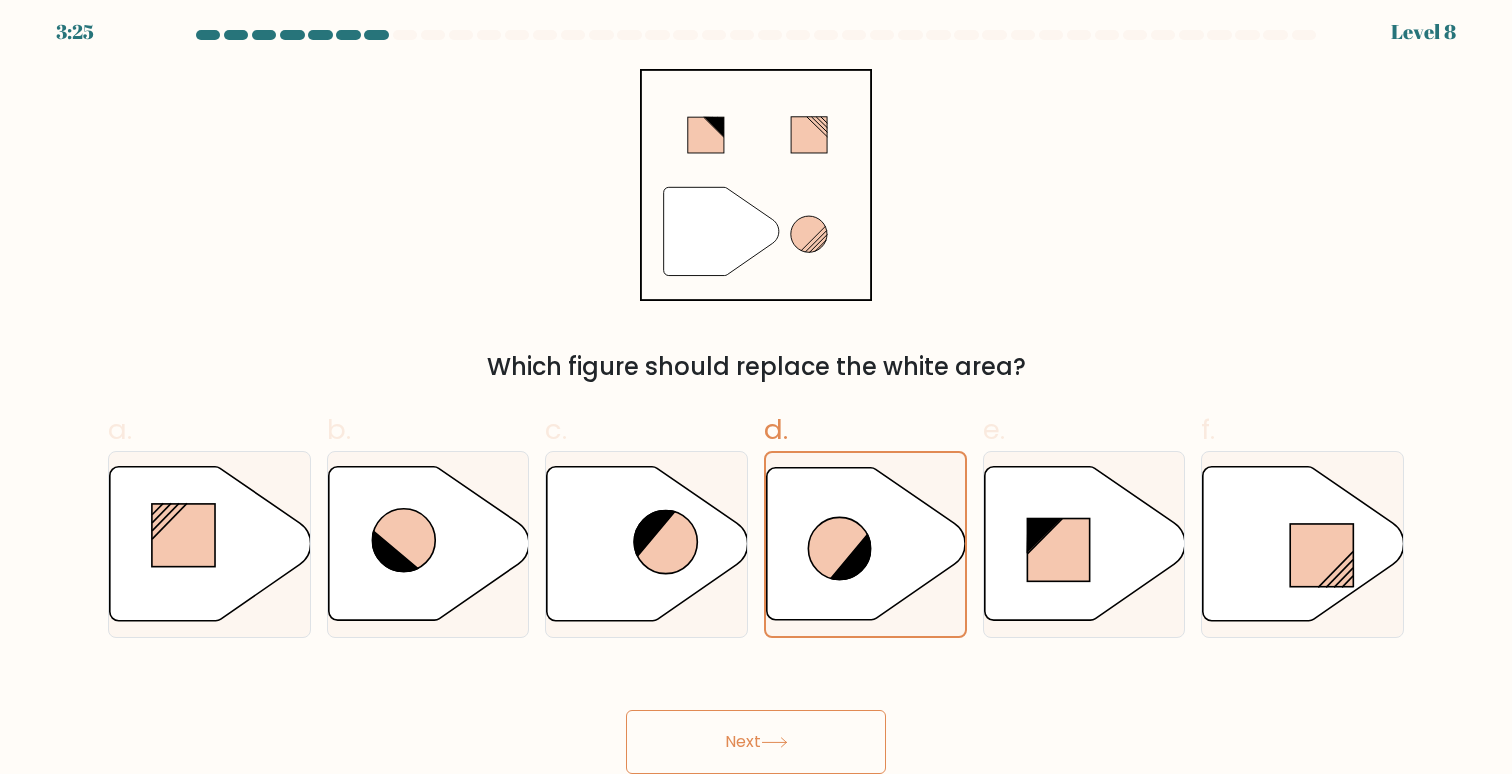 click 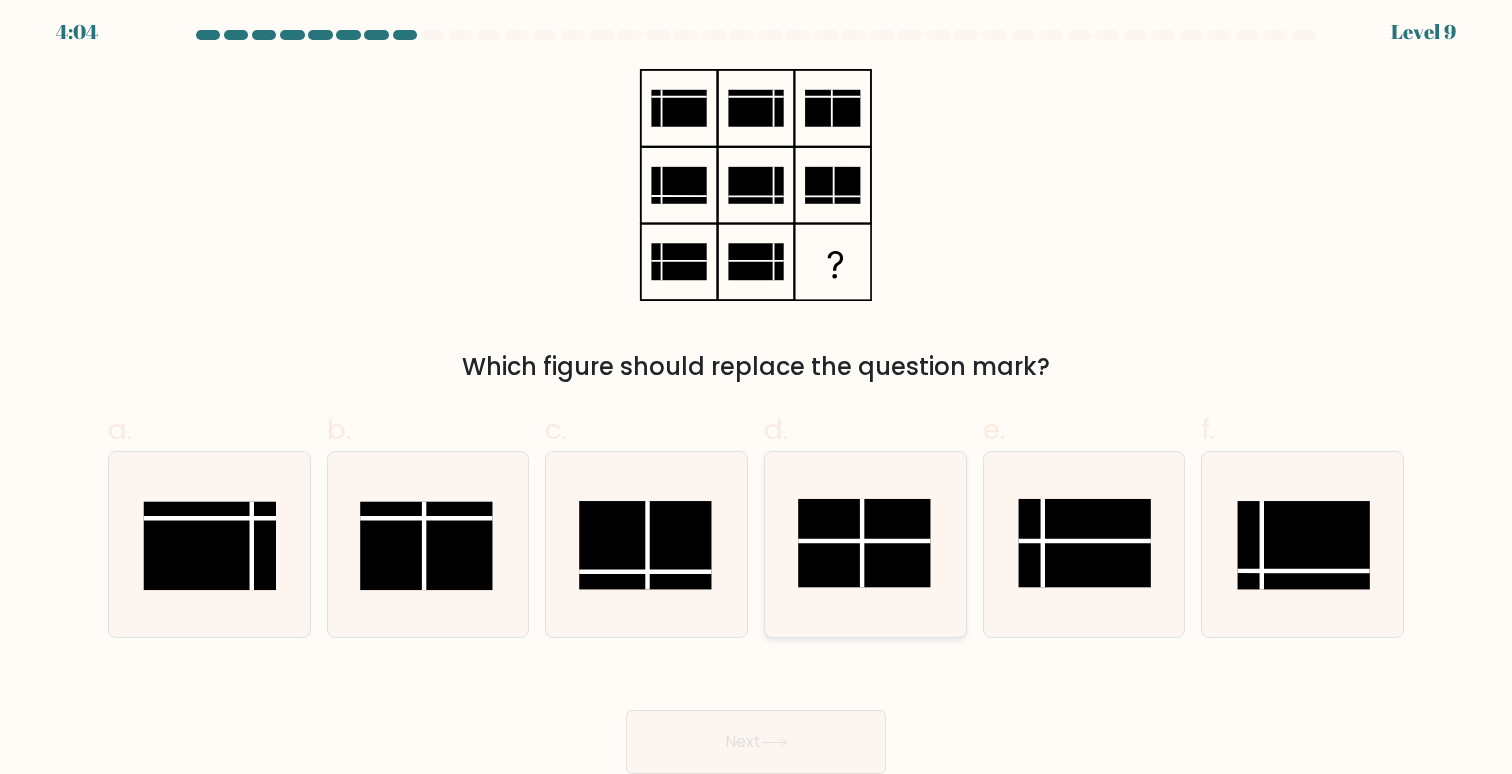 click 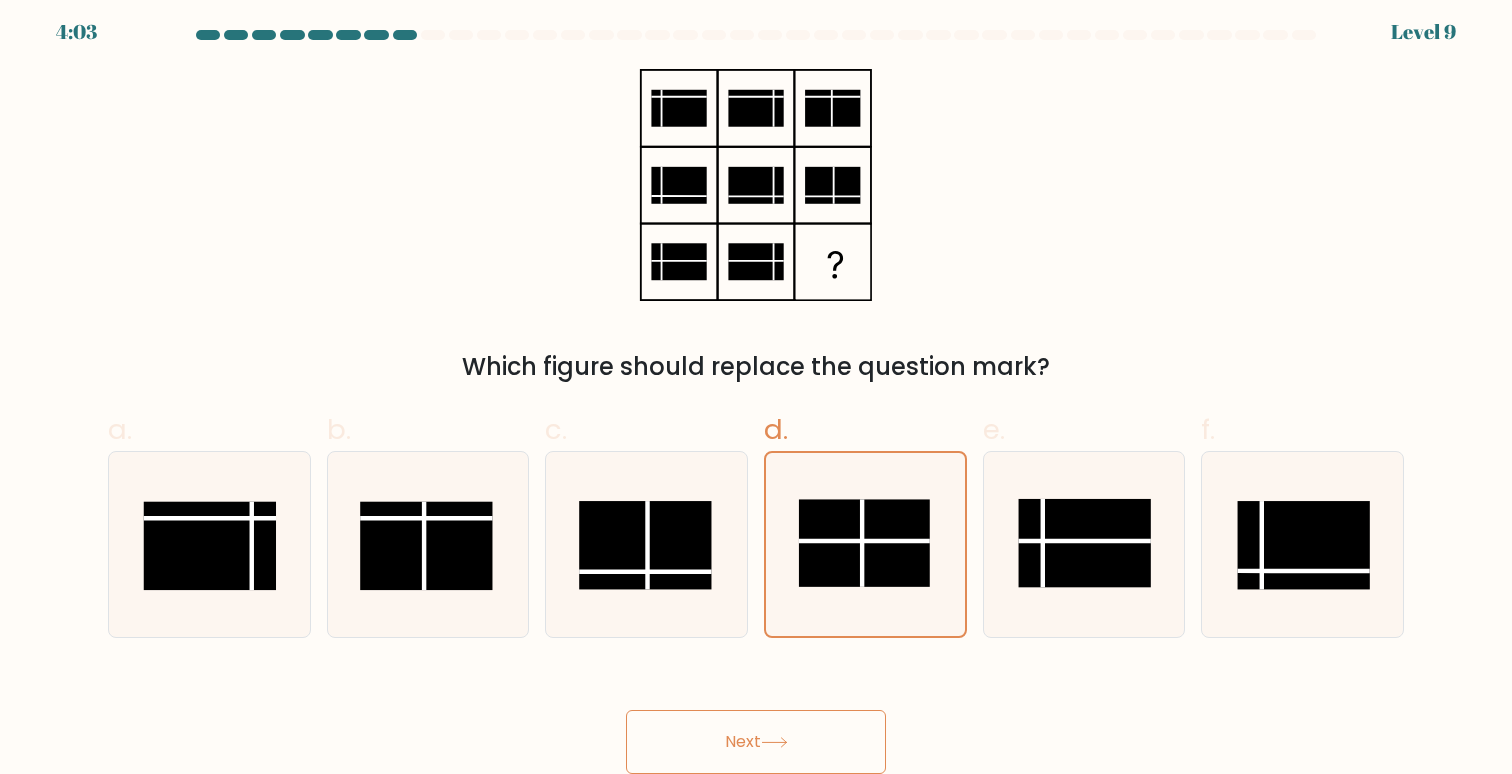 click on "Next" at bounding box center (756, 742) 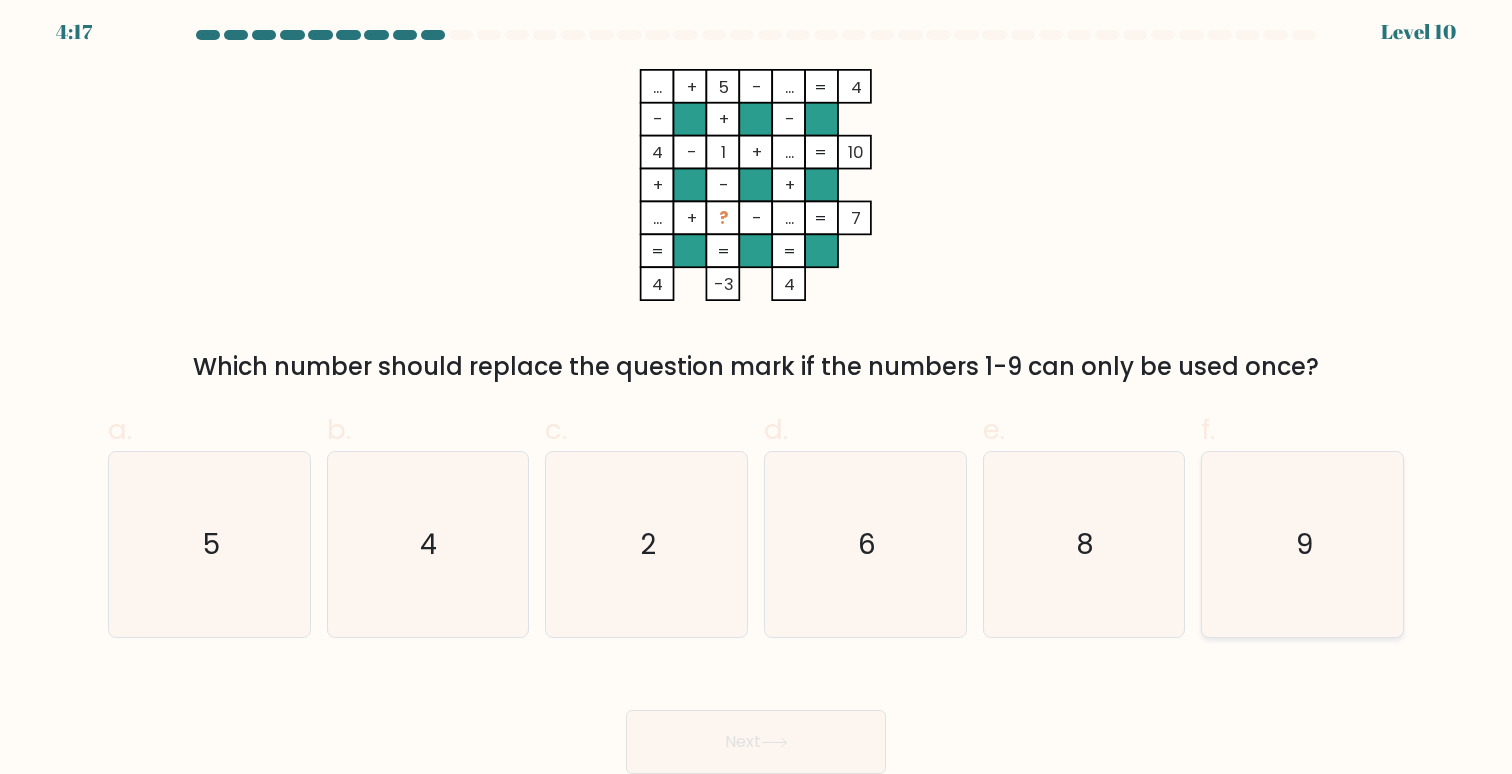 click on "9" 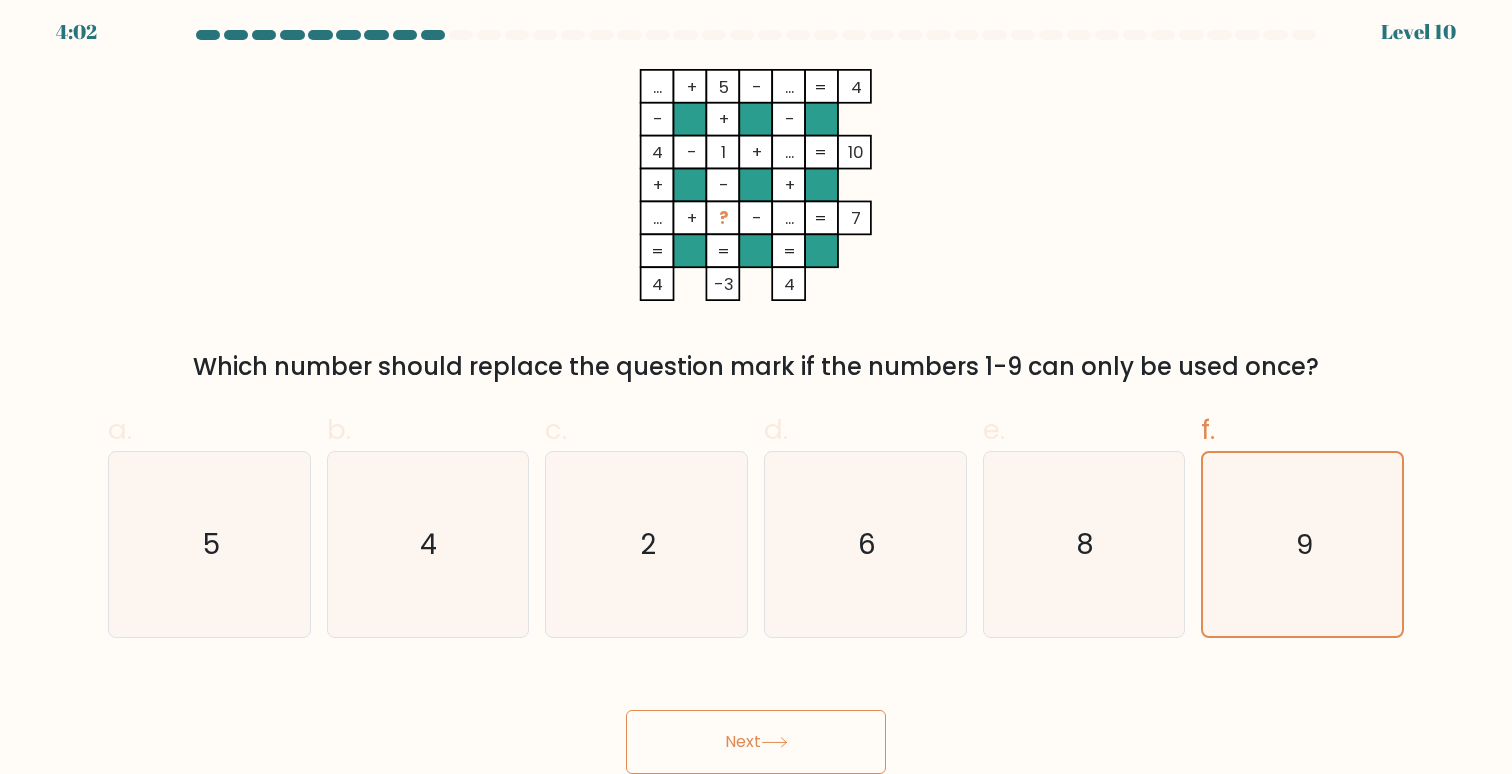 click on "Next" at bounding box center (756, 742) 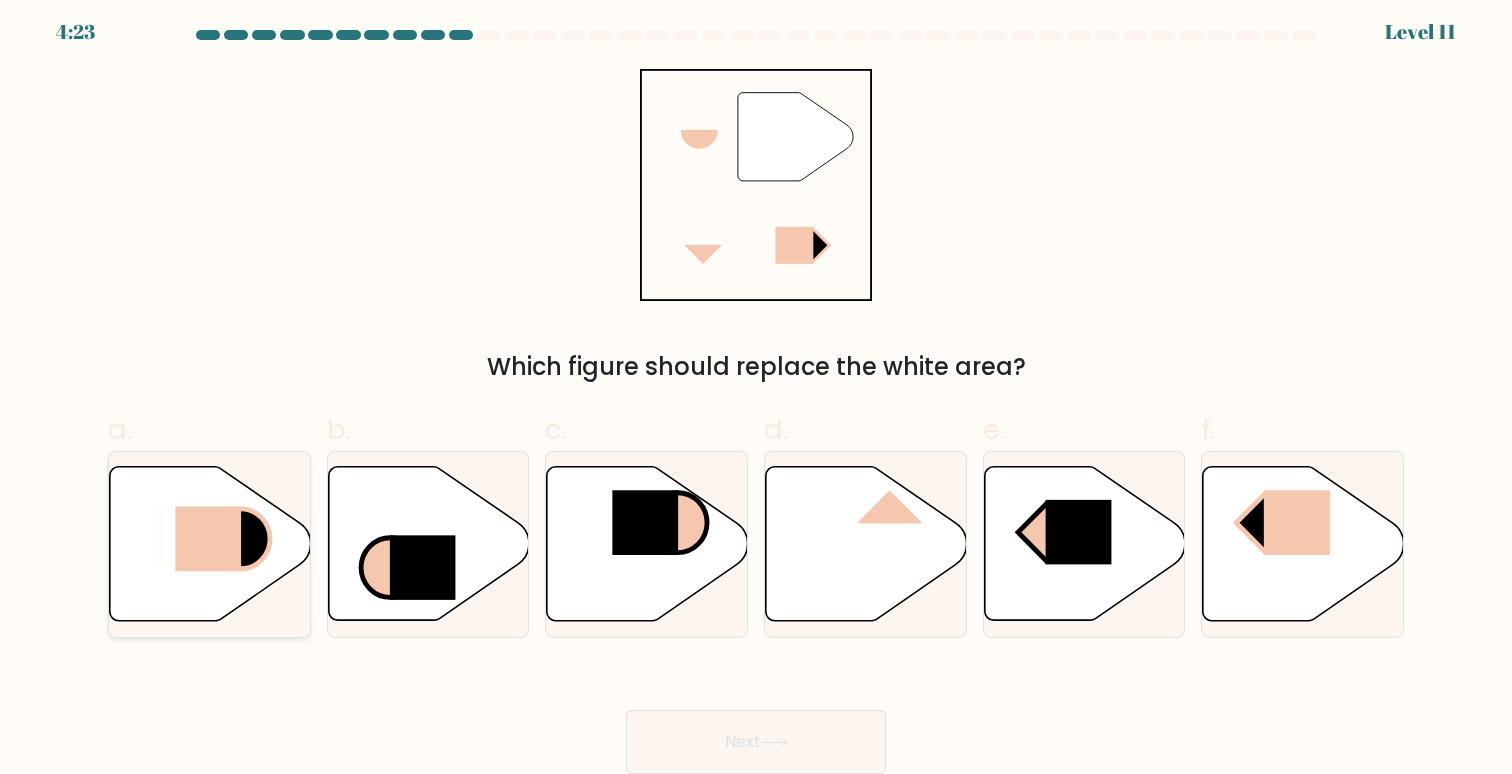 click 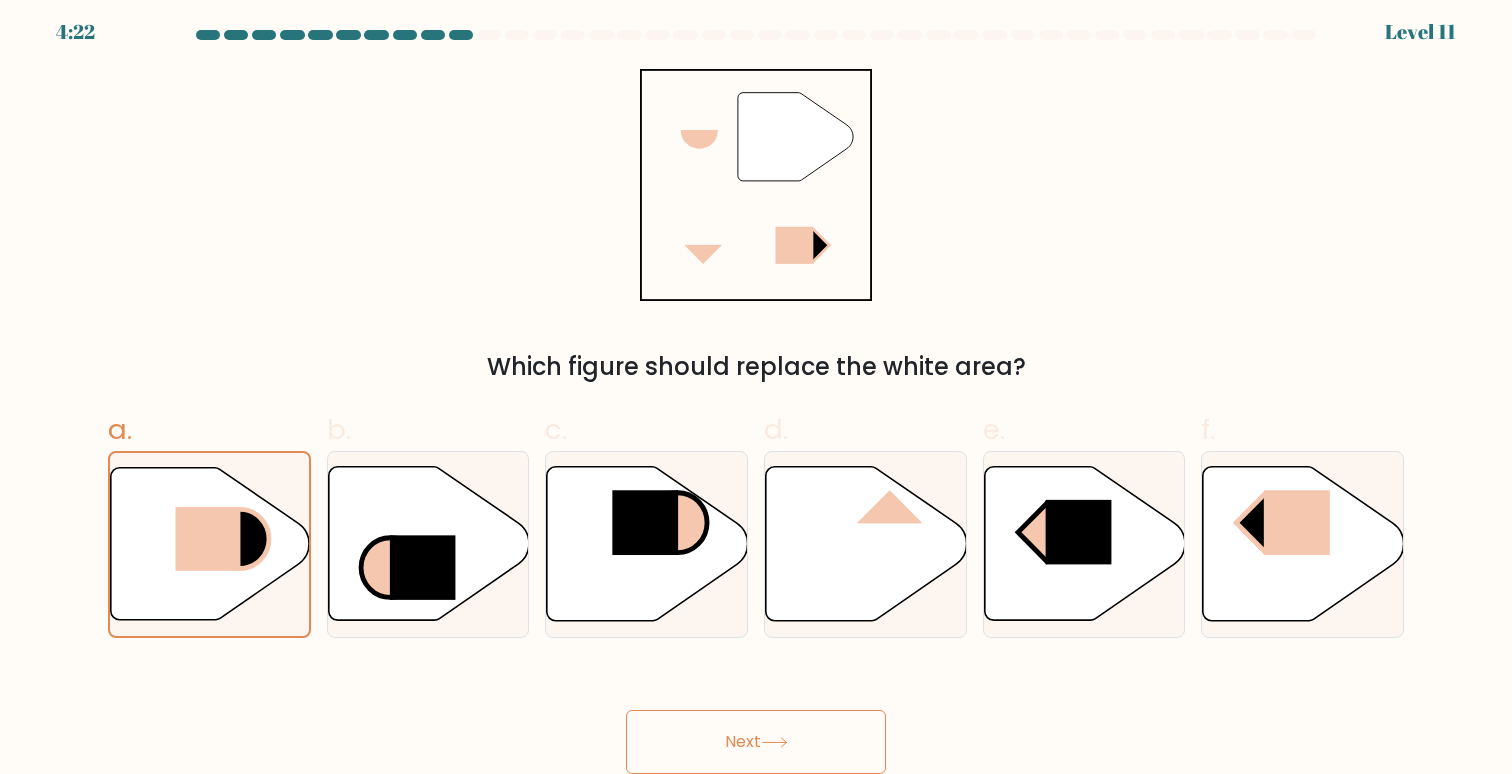 click on "Next" at bounding box center [756, 742] 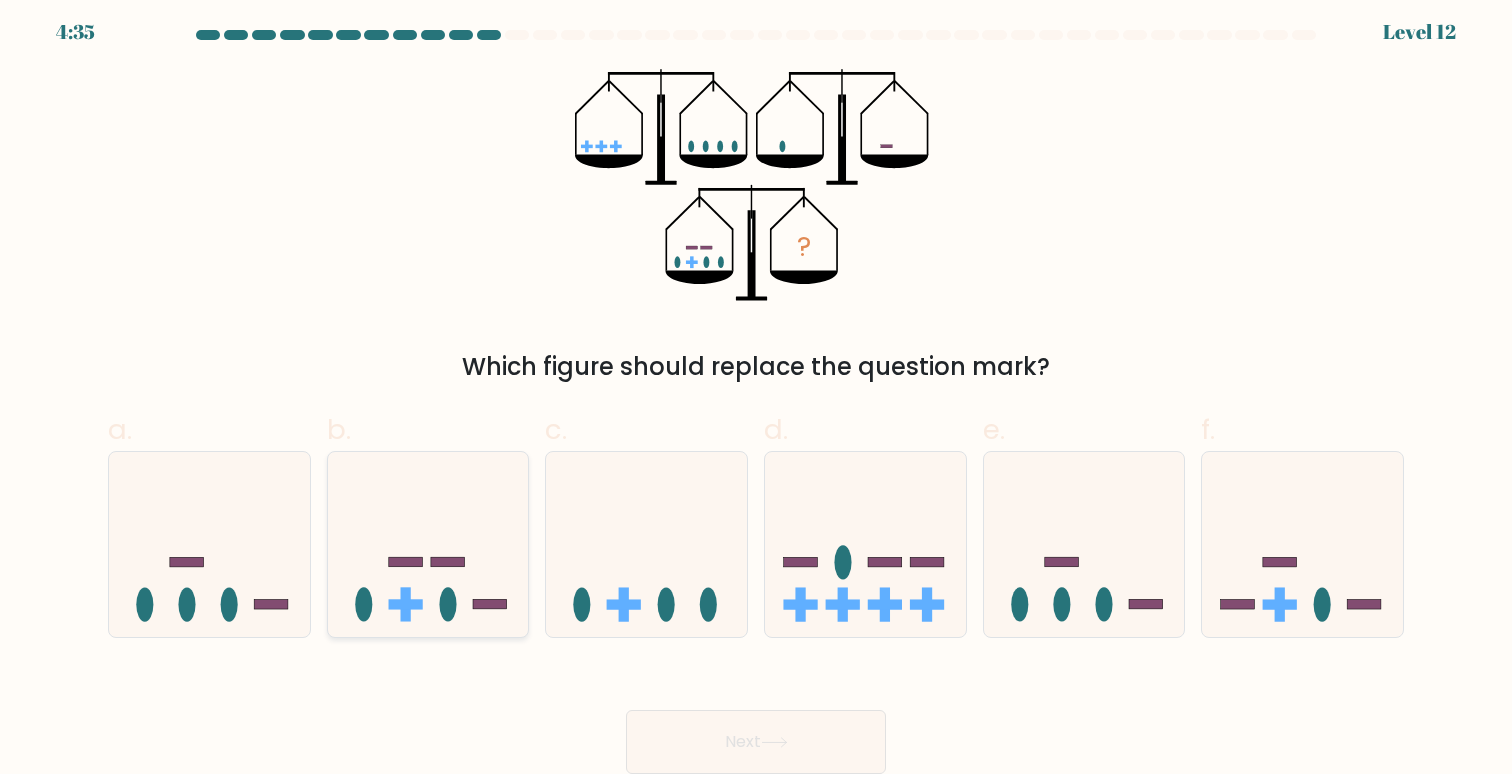 click 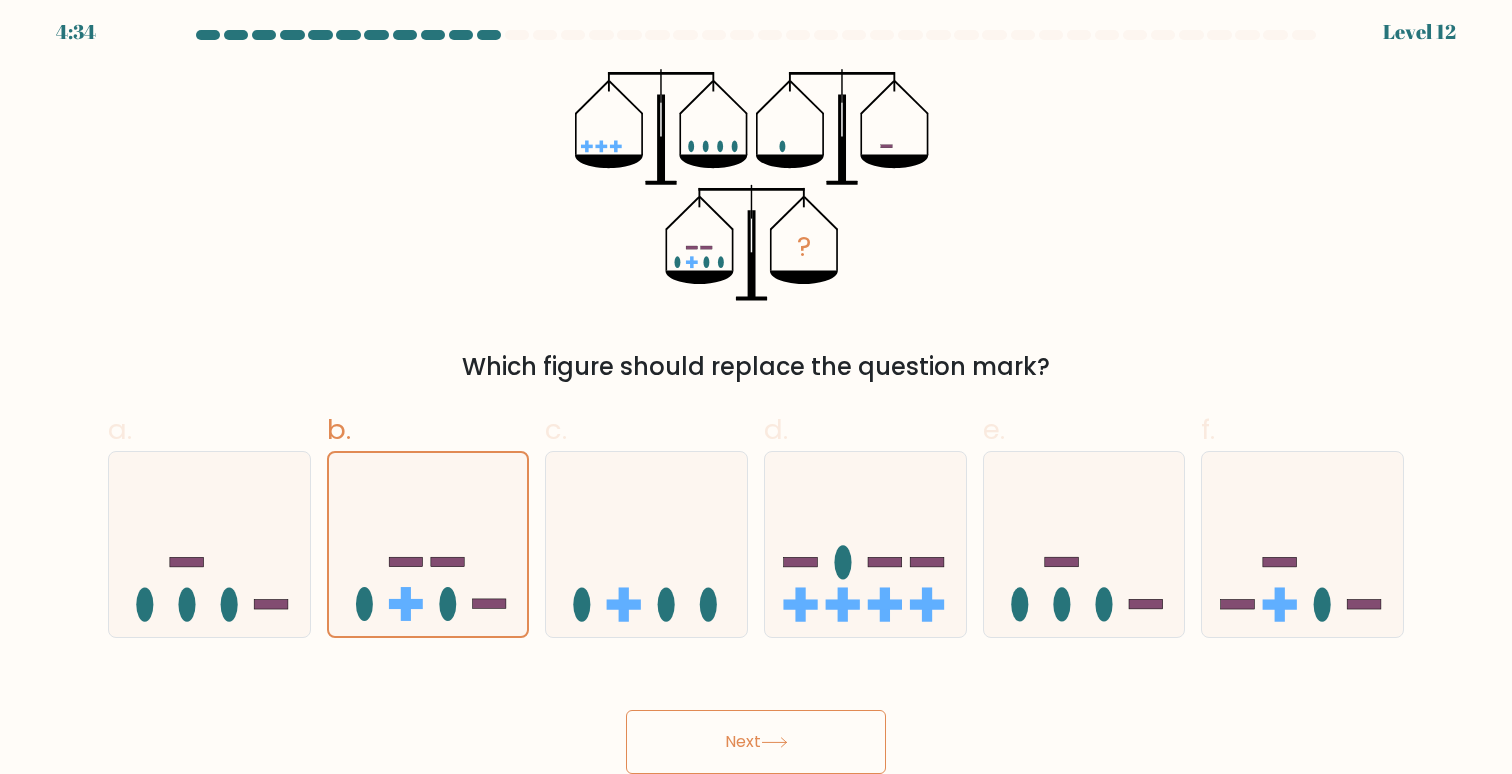 click on "Next" at bounding box center [756, 742] 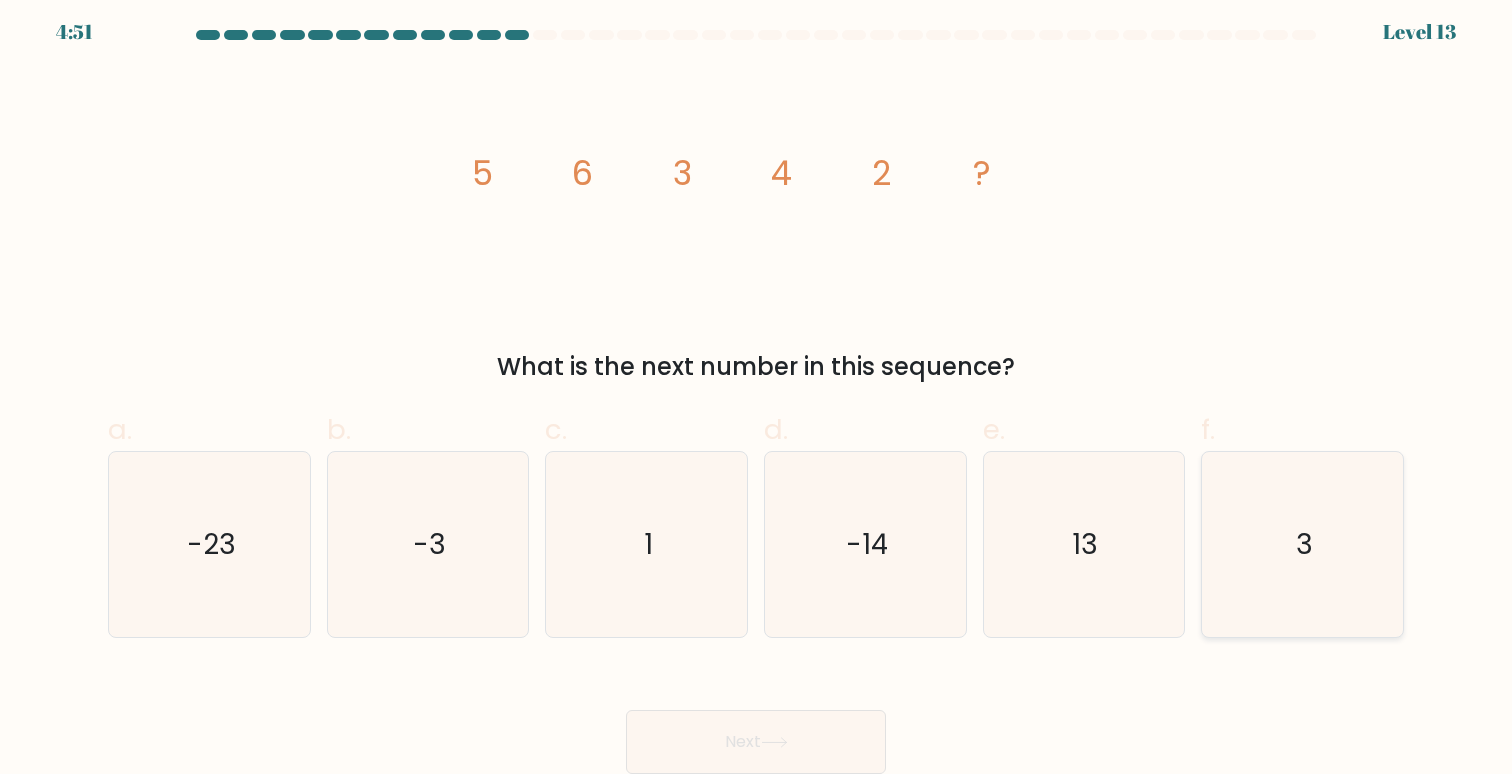 click on "3" 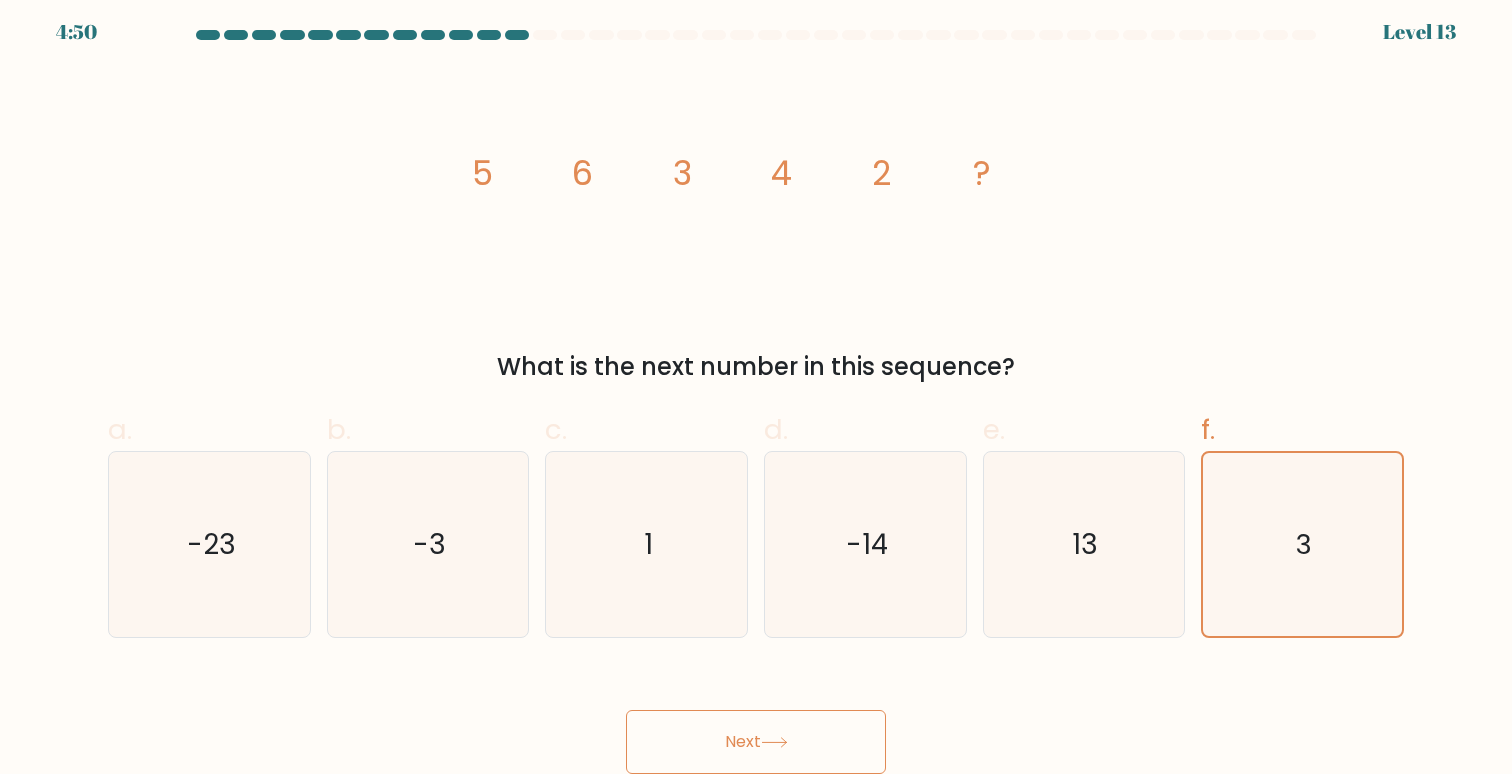 click on "Next" at bounding box center [756, 742] 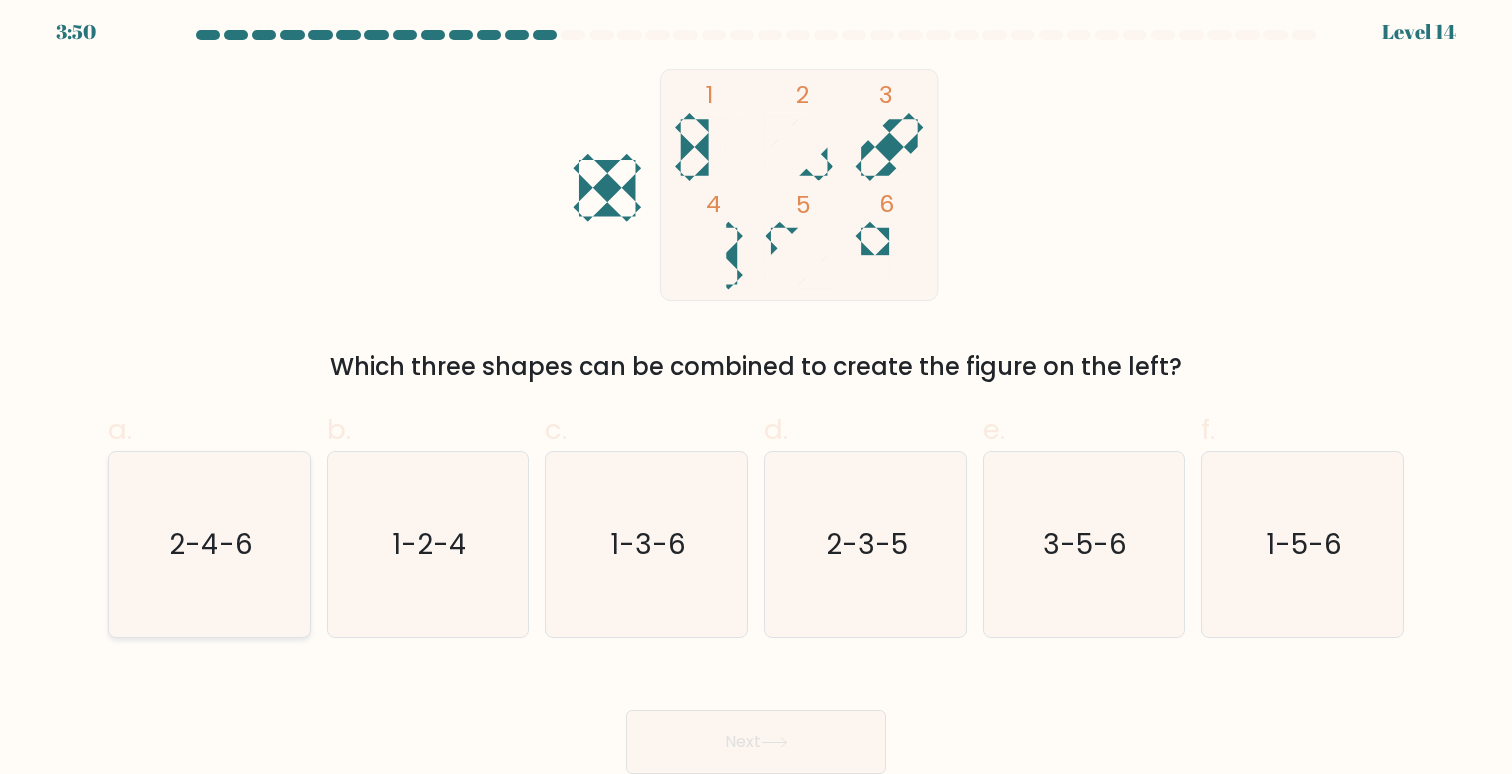 click on "2-4-6" 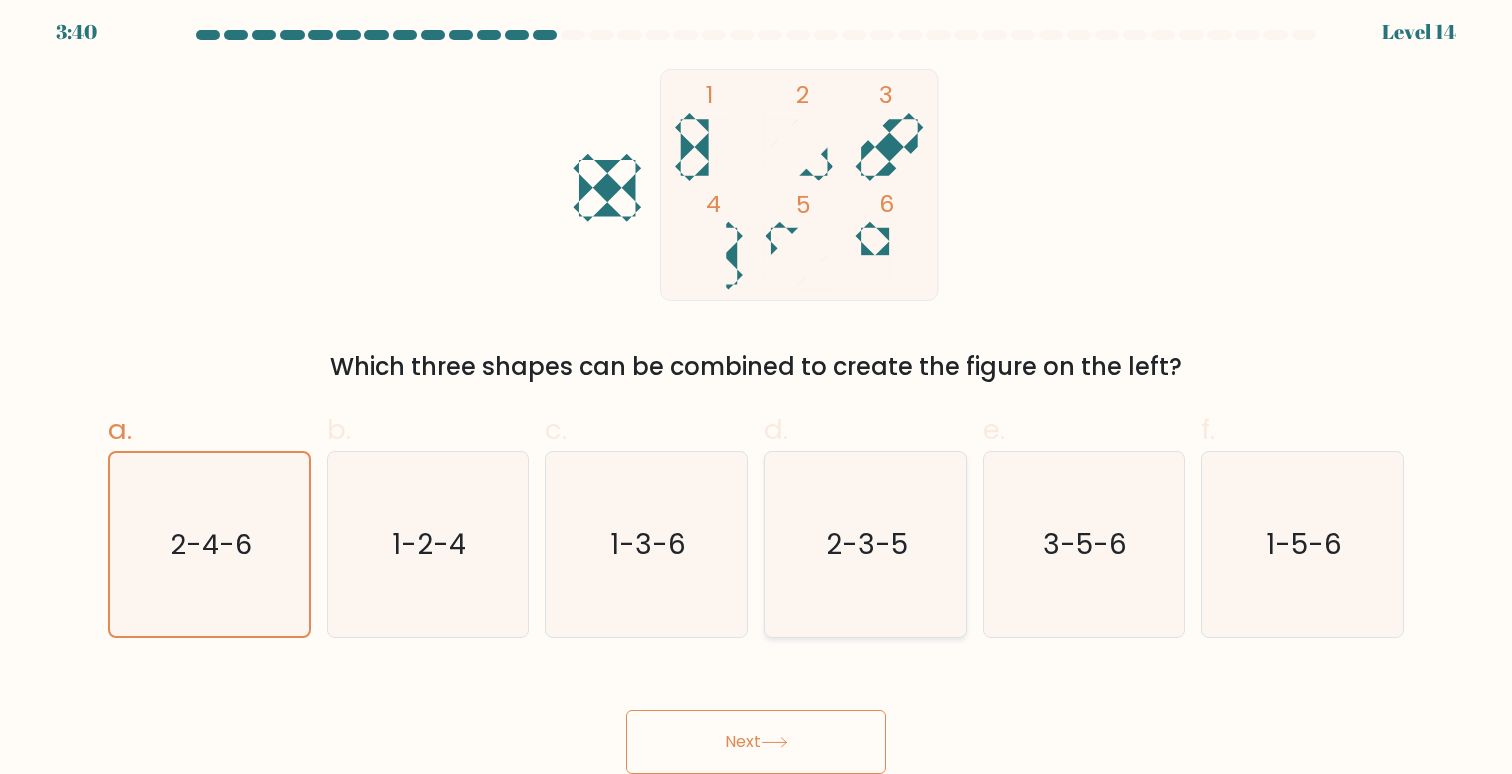 click on "2-3-5" 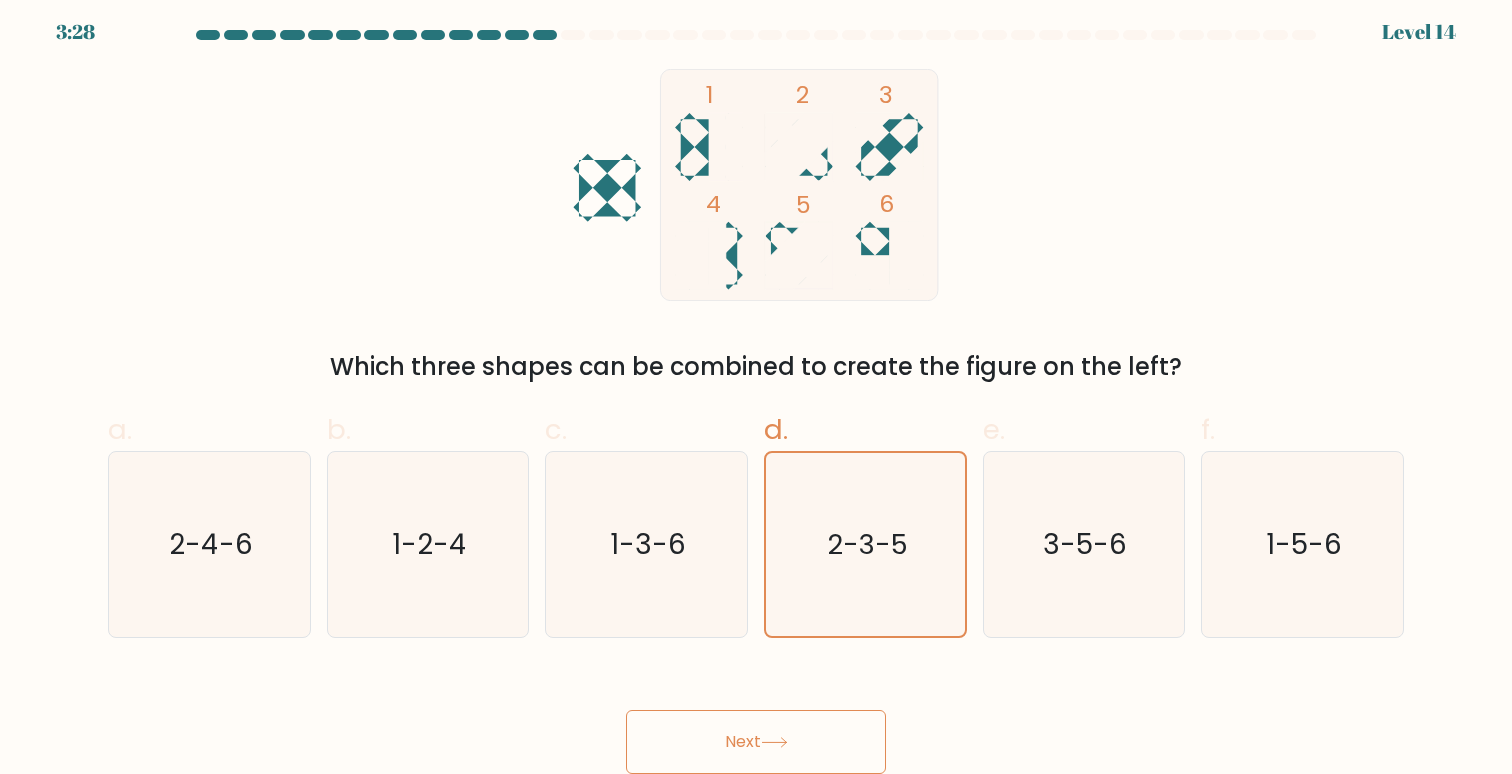 drag, startPoint x: 805, startPoint y: 750, endPoint x: 1003, endPoint y: 752, distance: 198.0101 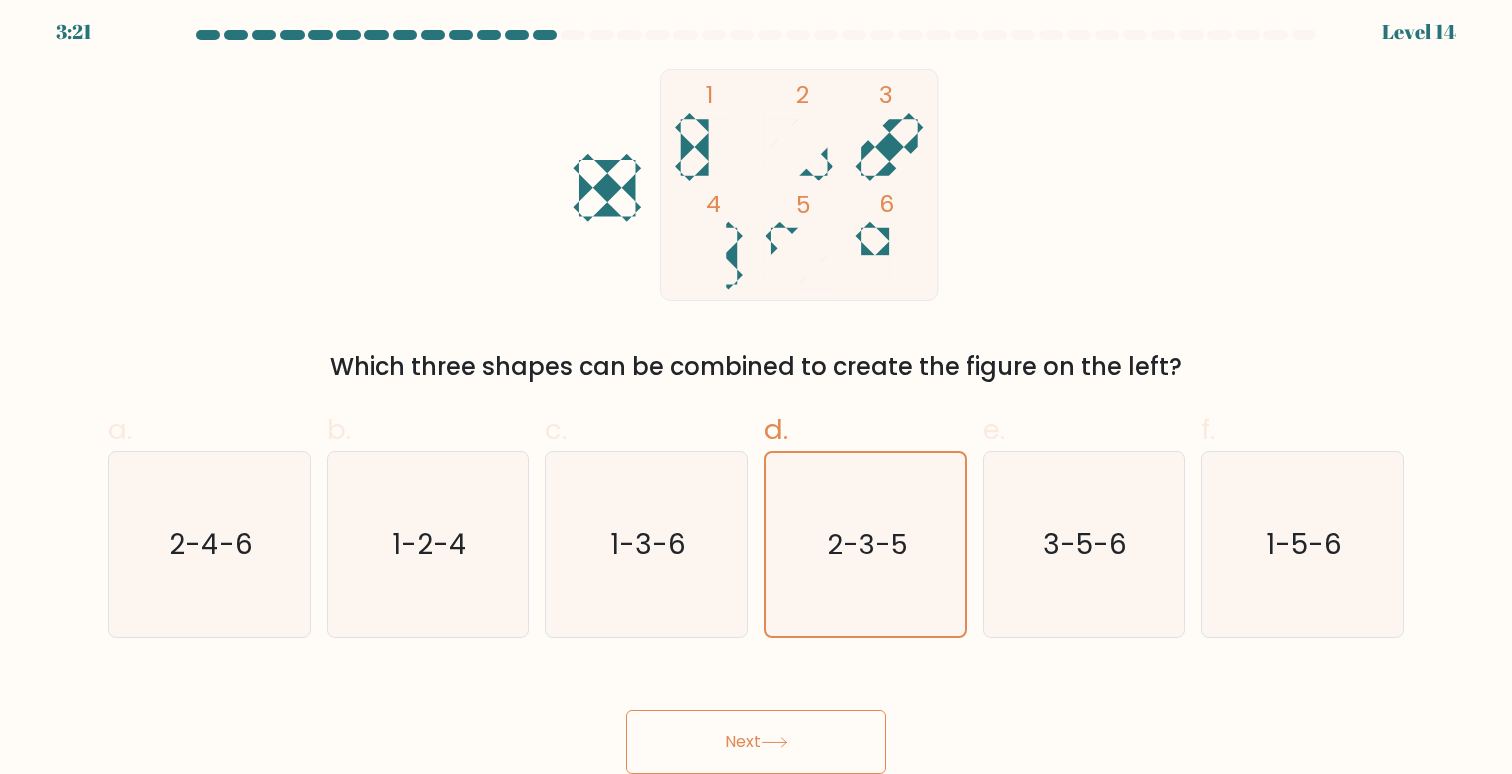 click on "Next" at bounding box center (756, 742) 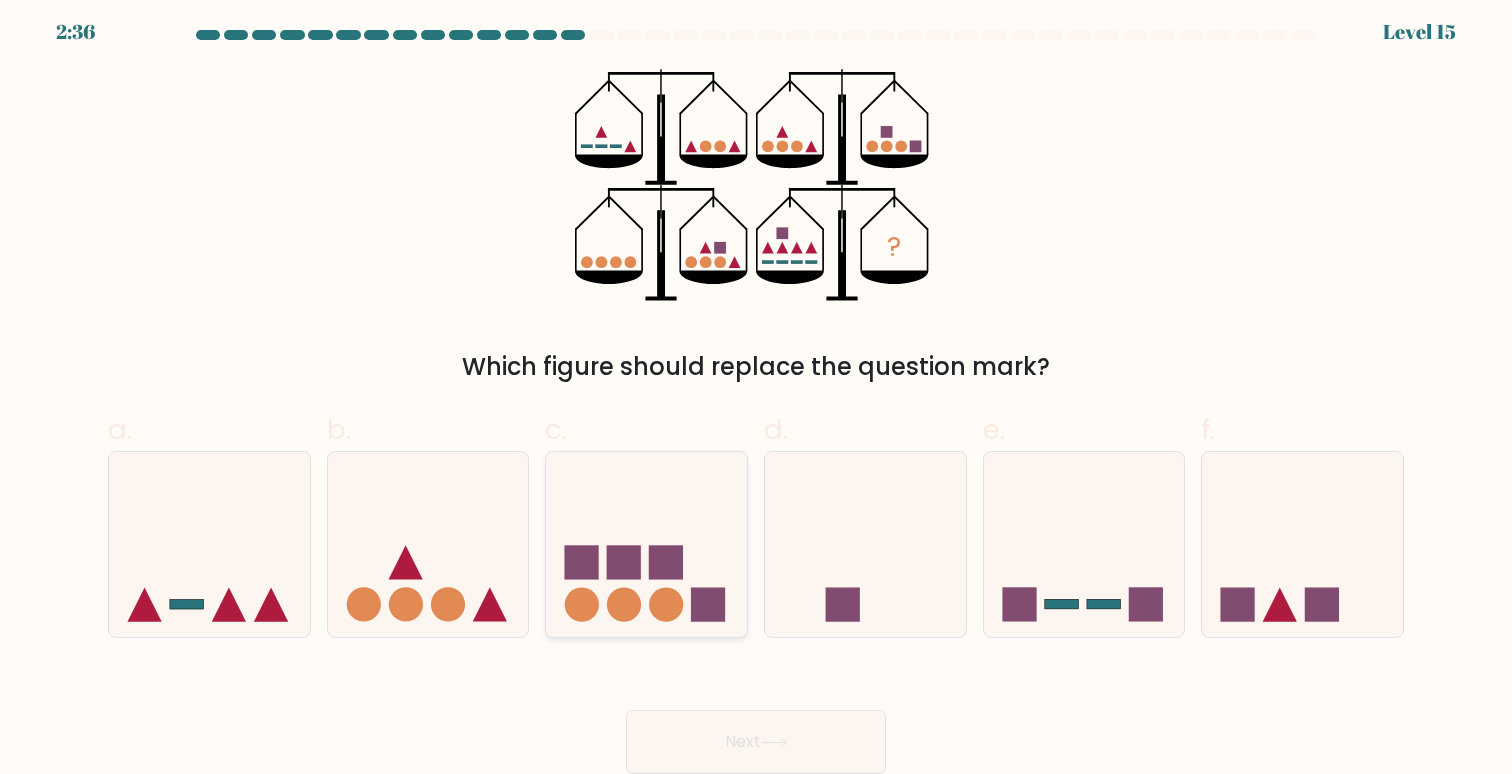 click 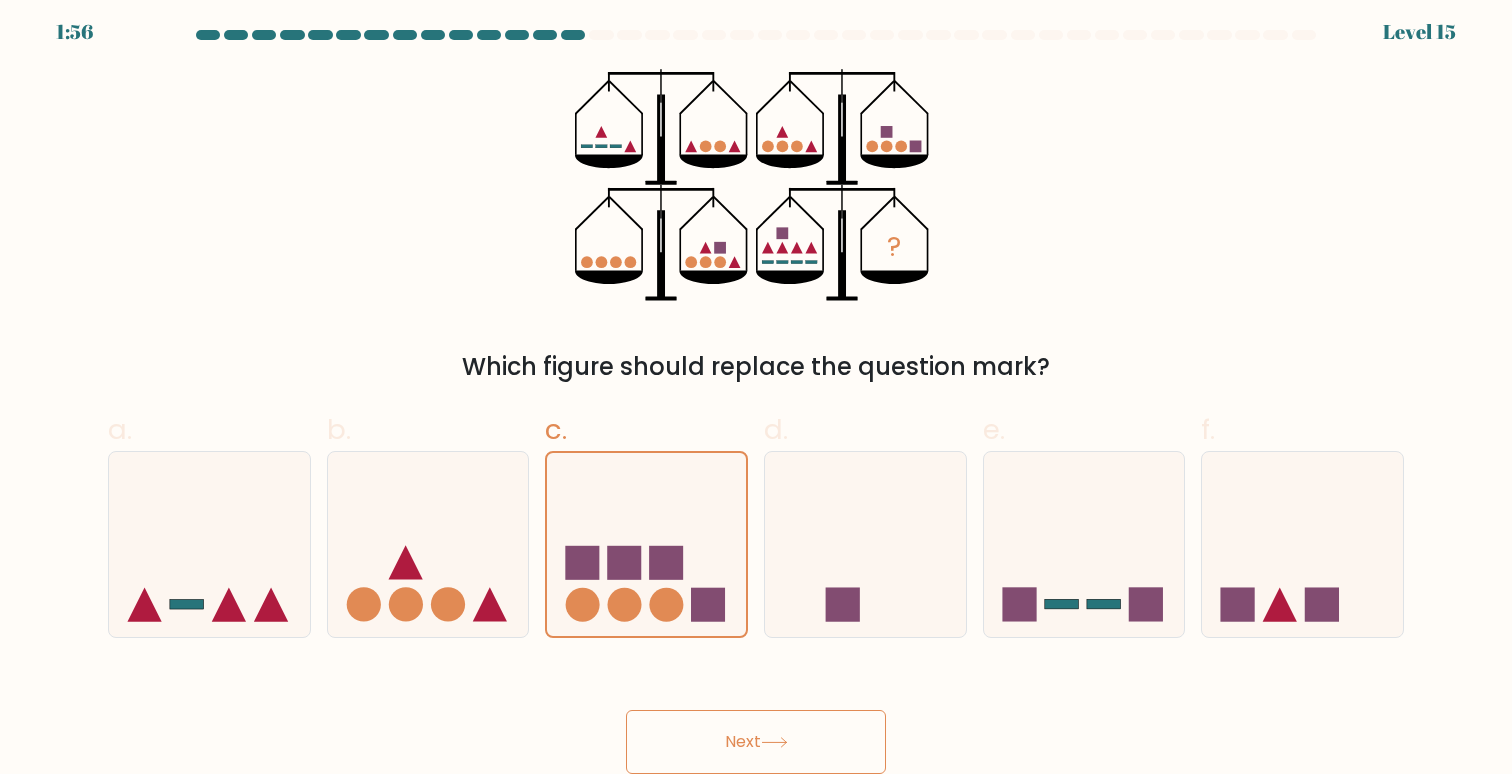 click on "Next" at bounding box center (756, 742) 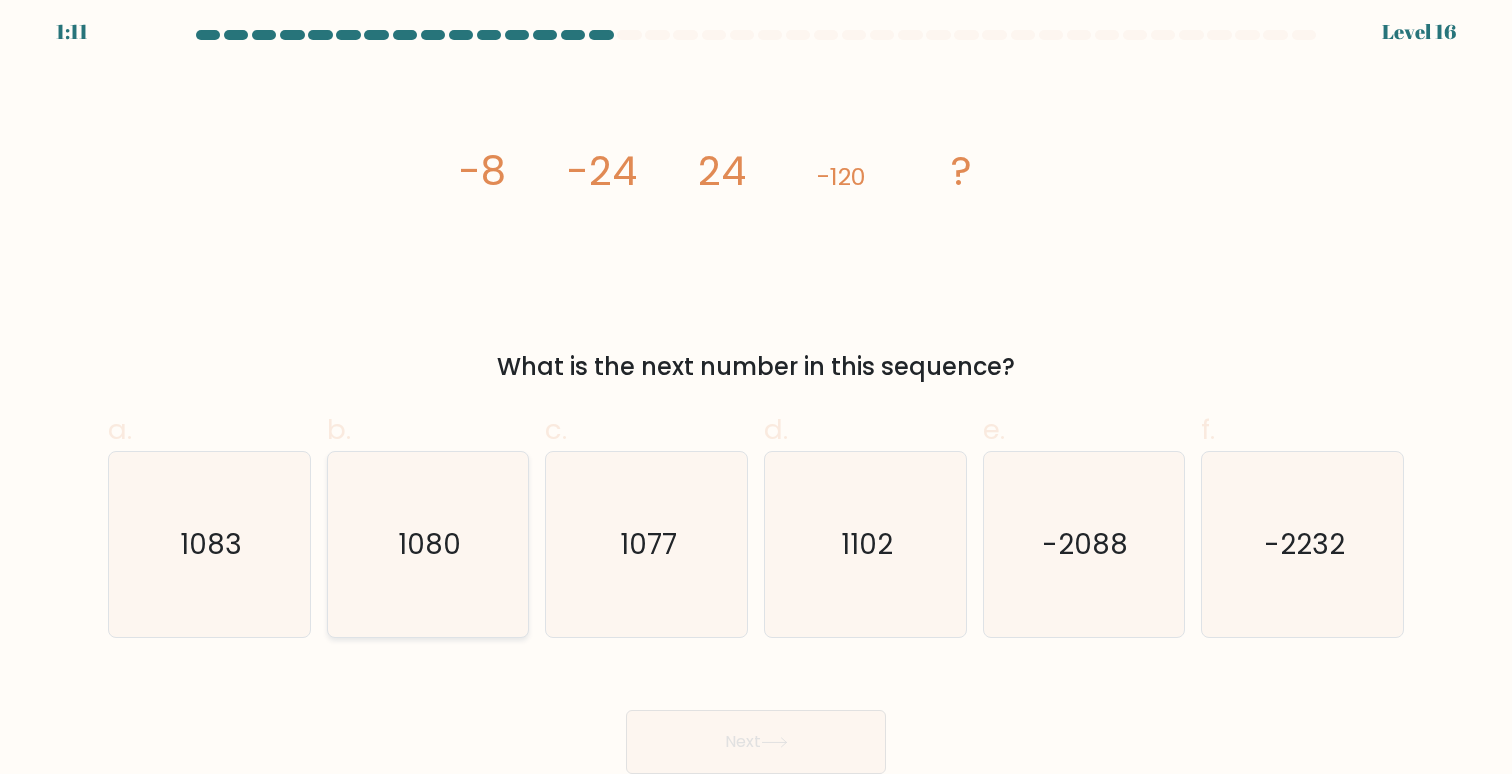 click on "1080" 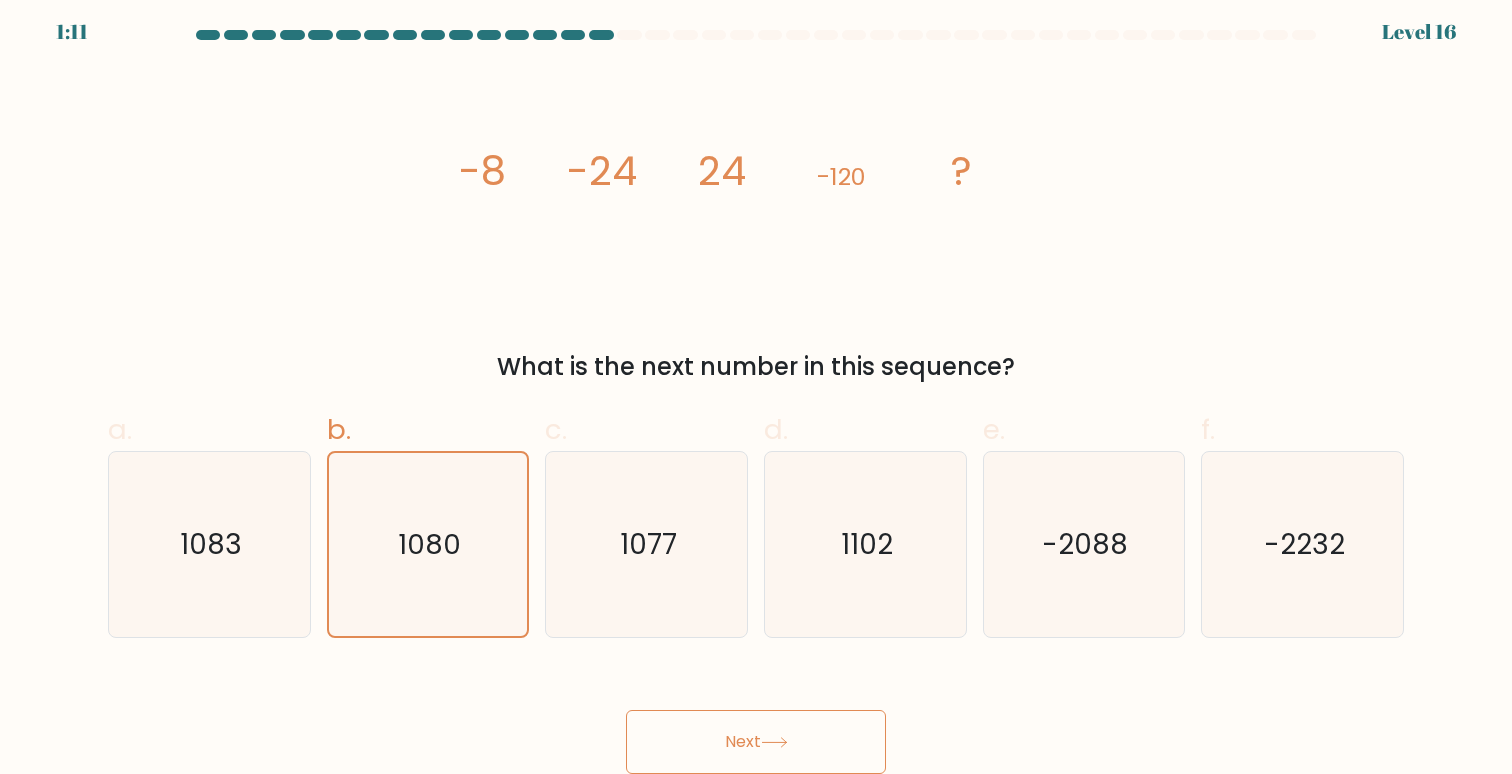 click on "Next" at bounding box center [756, 742] 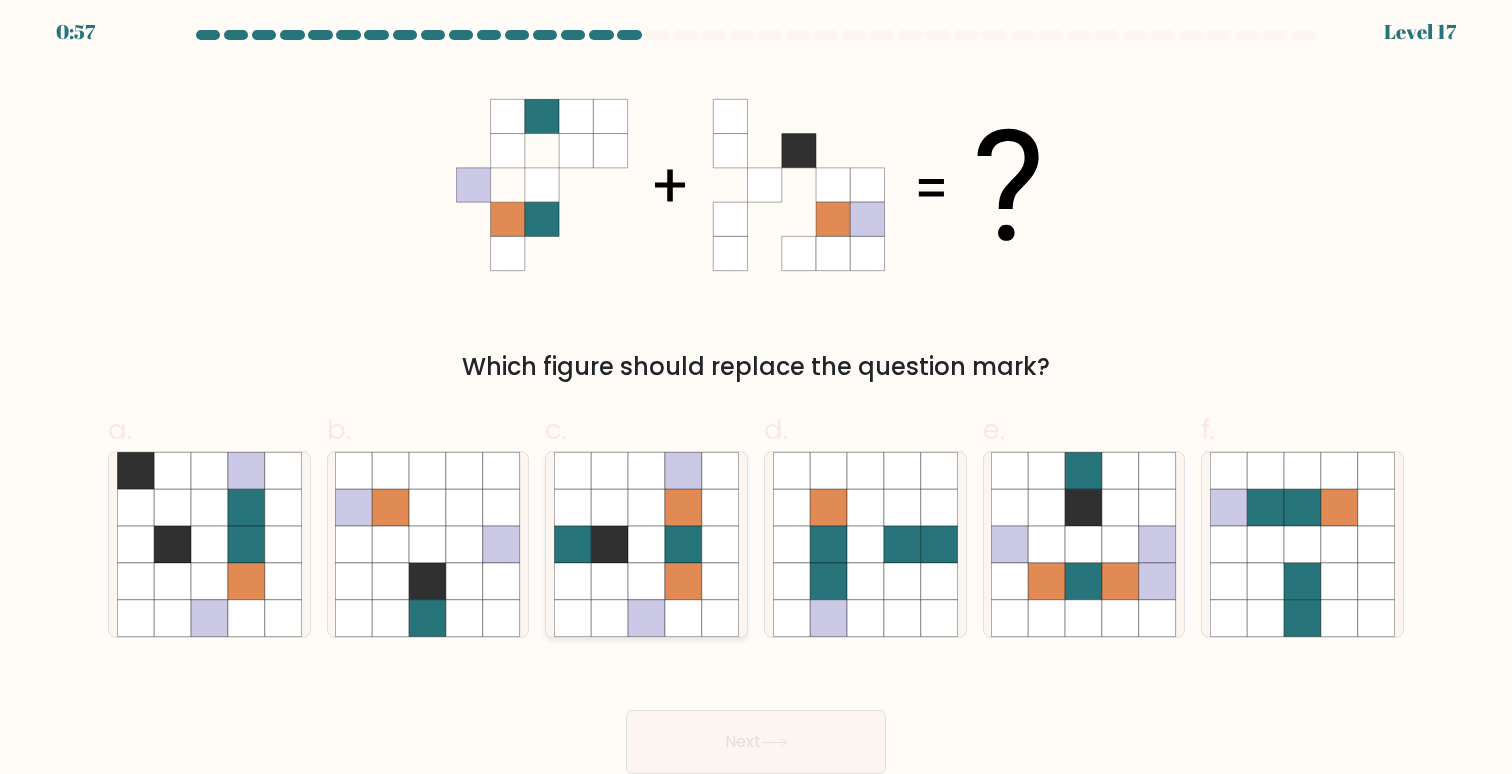 click 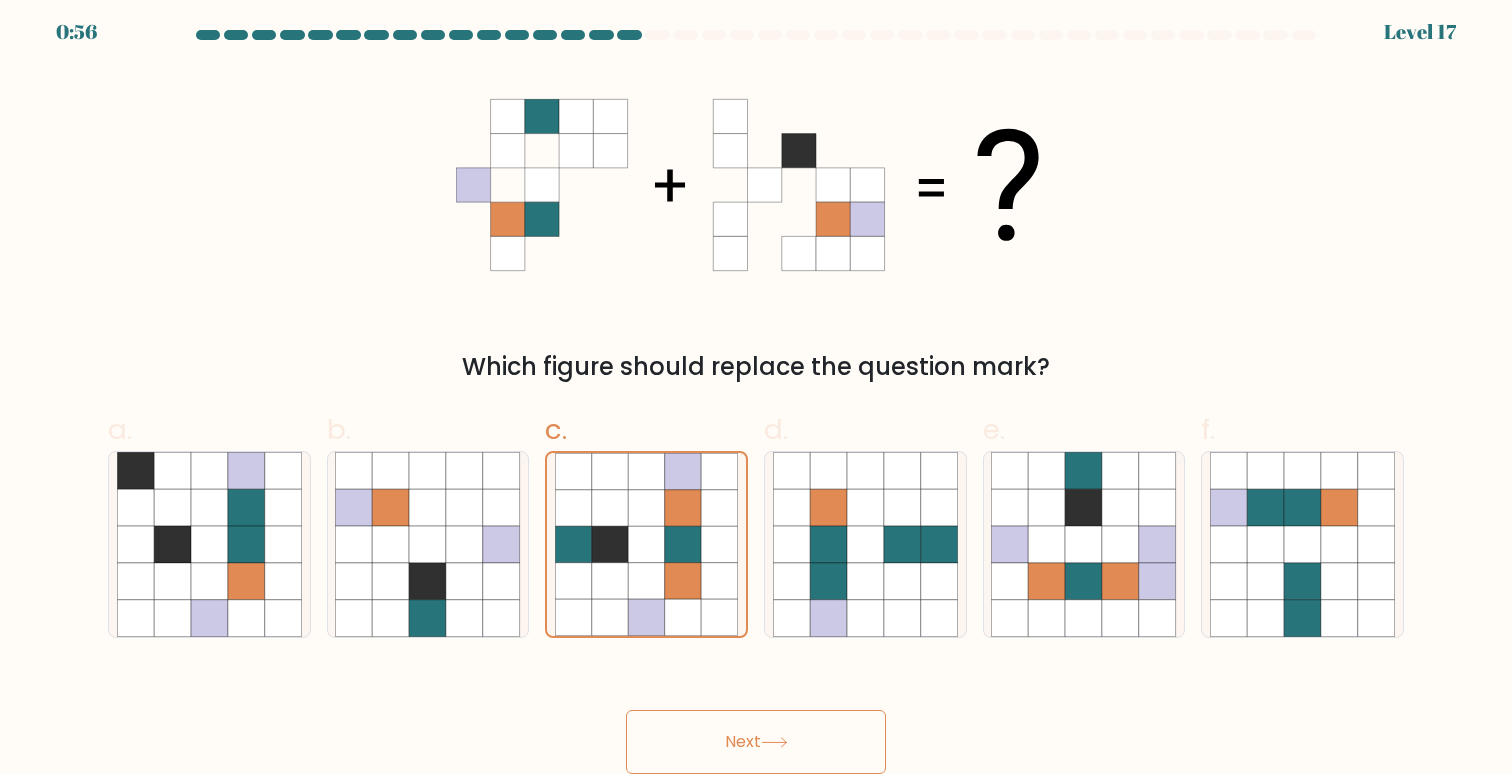 click on "Next" at bounding box center [756, 742] 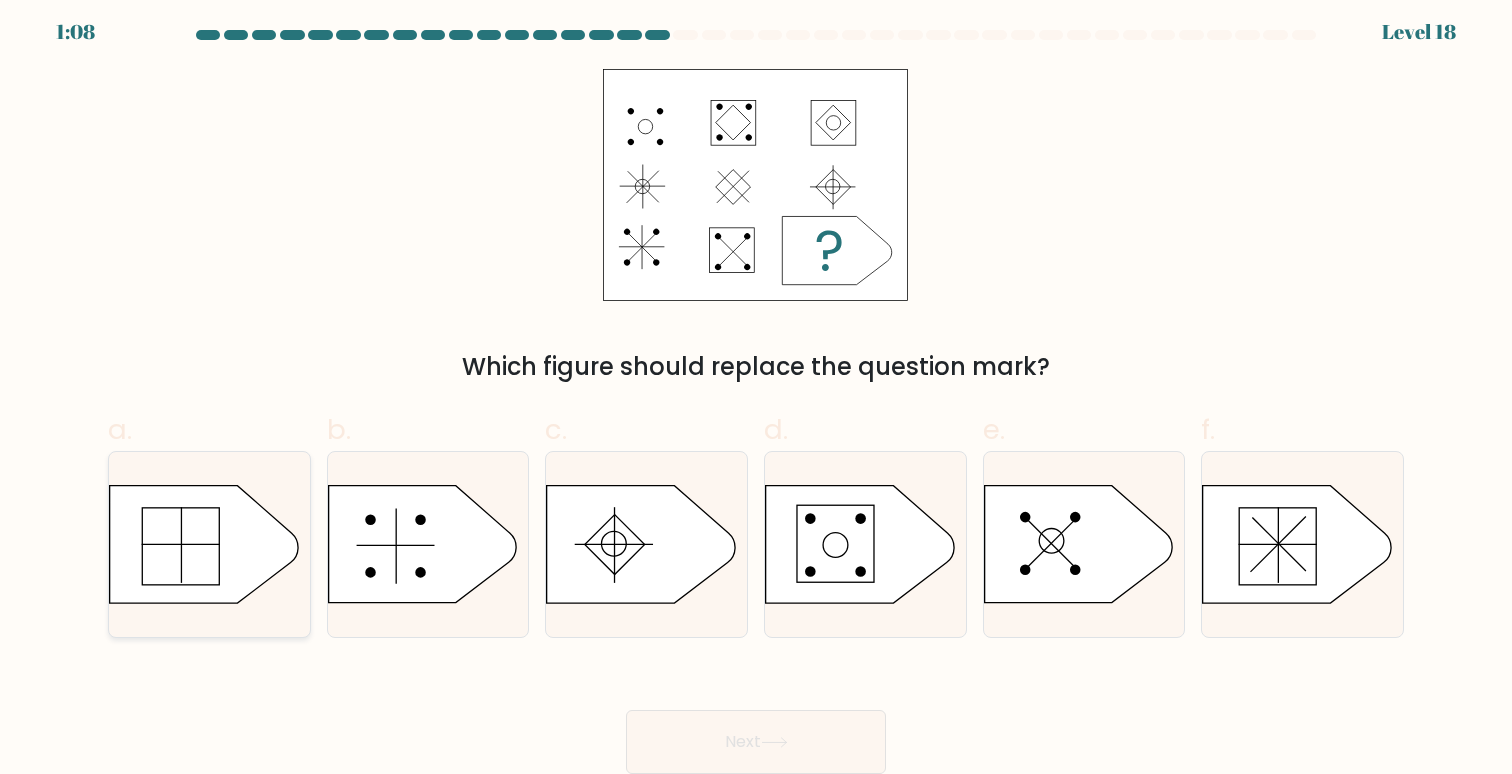 click 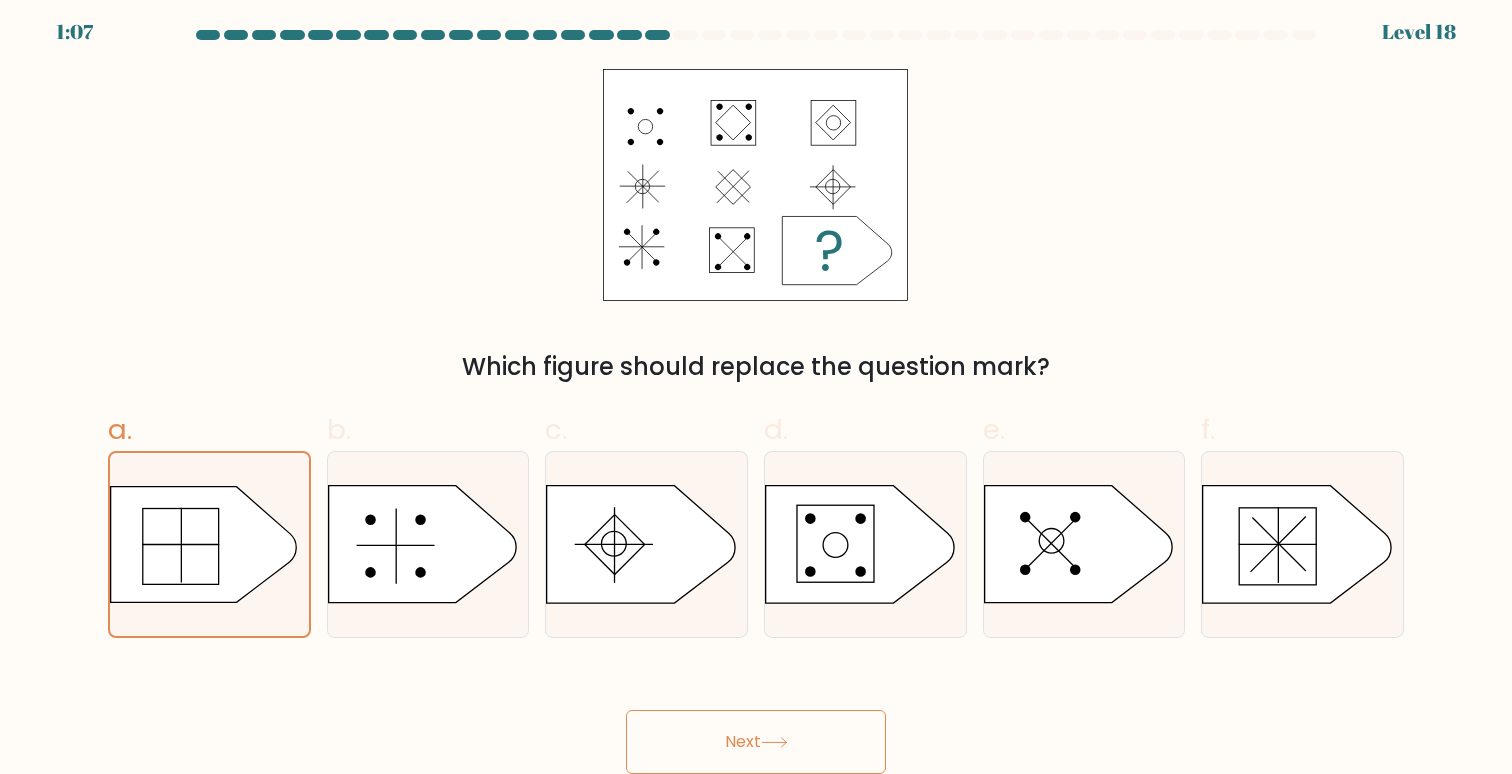 click on "Next" at bounding box center [756, 742] 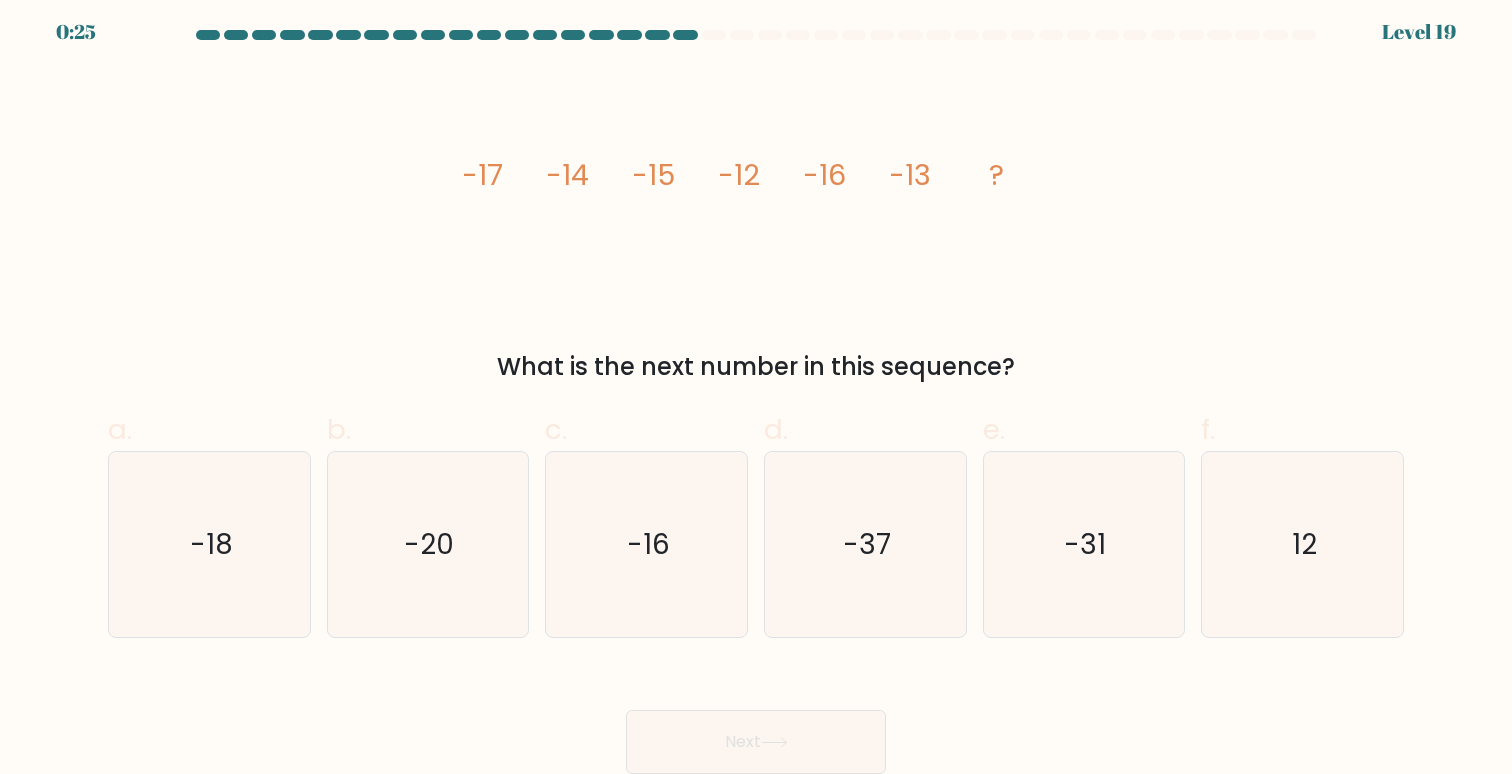 click on "image/svg+xml
-17
-14
-15
-12
-16
-13
?
What is the next number in this sequence?" at bounding box center (756, 227) 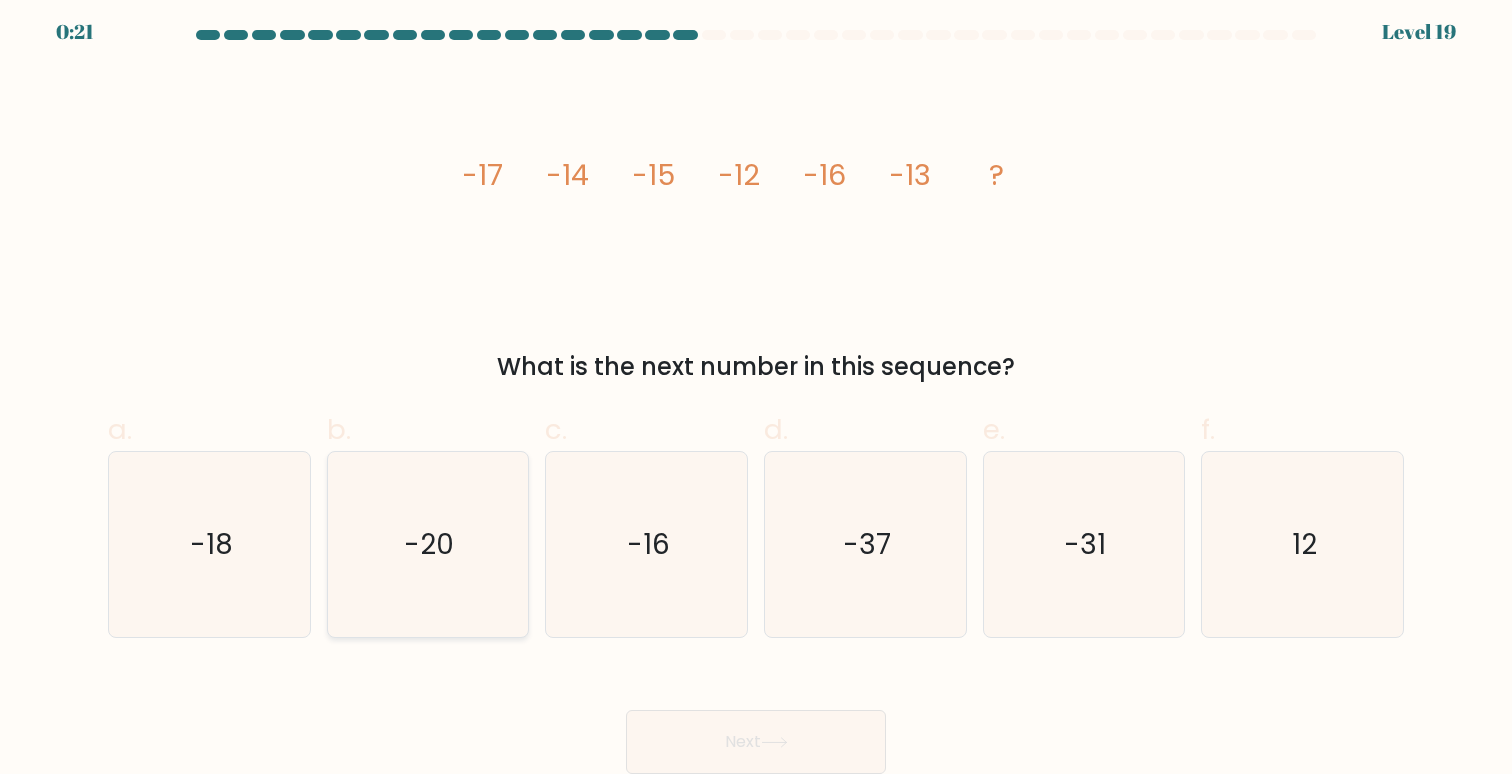 click on "-20" 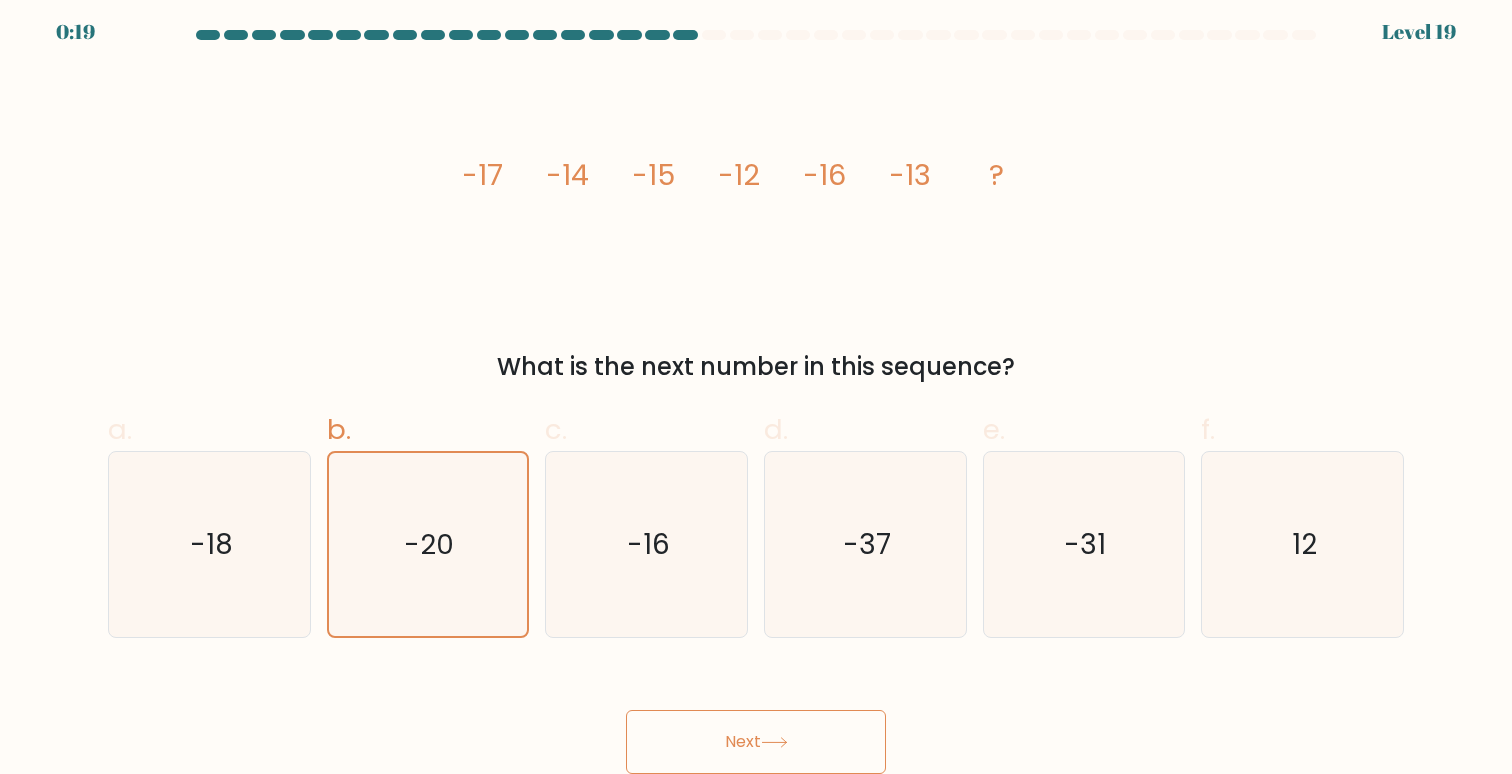 click on "Next" at bounding box center (756, 742) 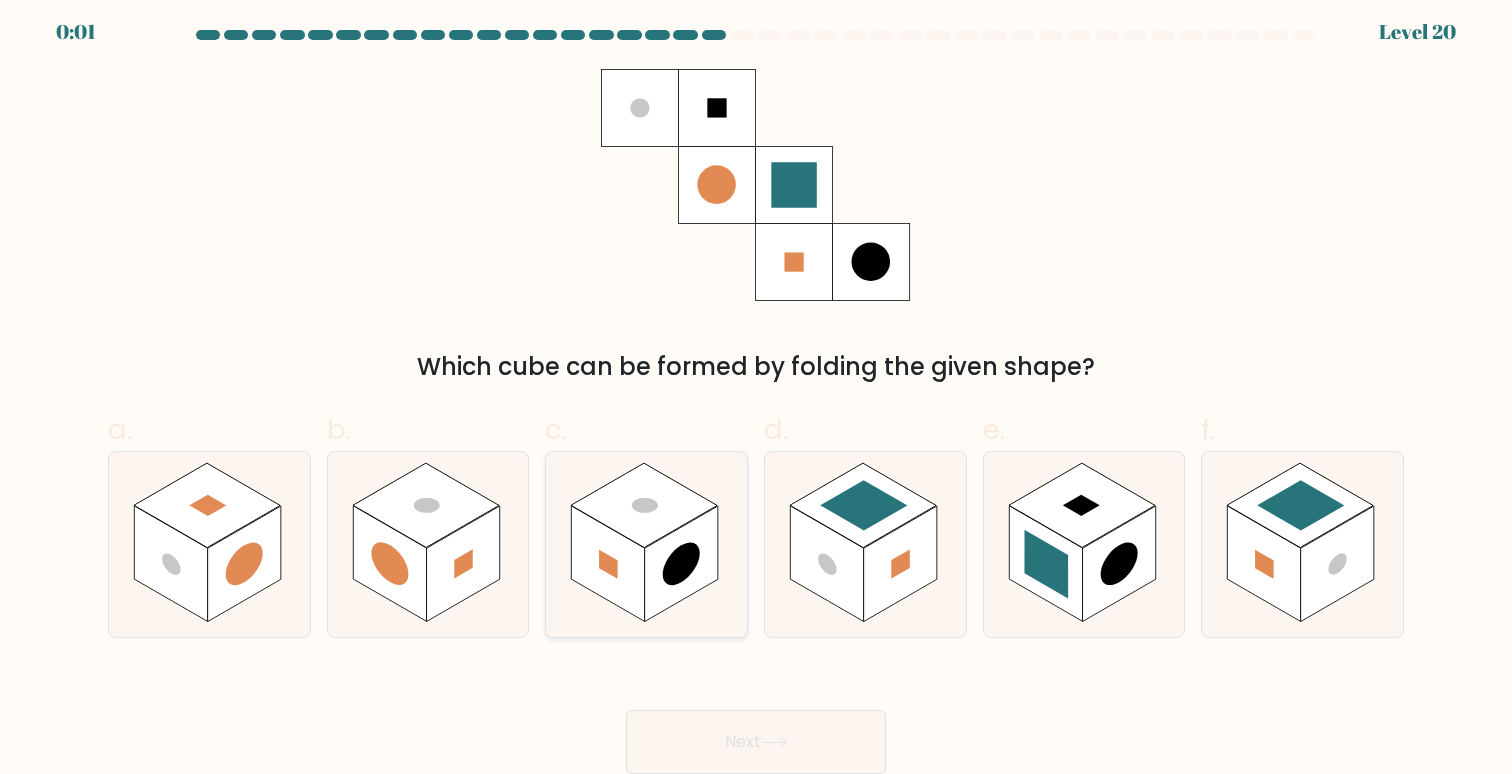 click 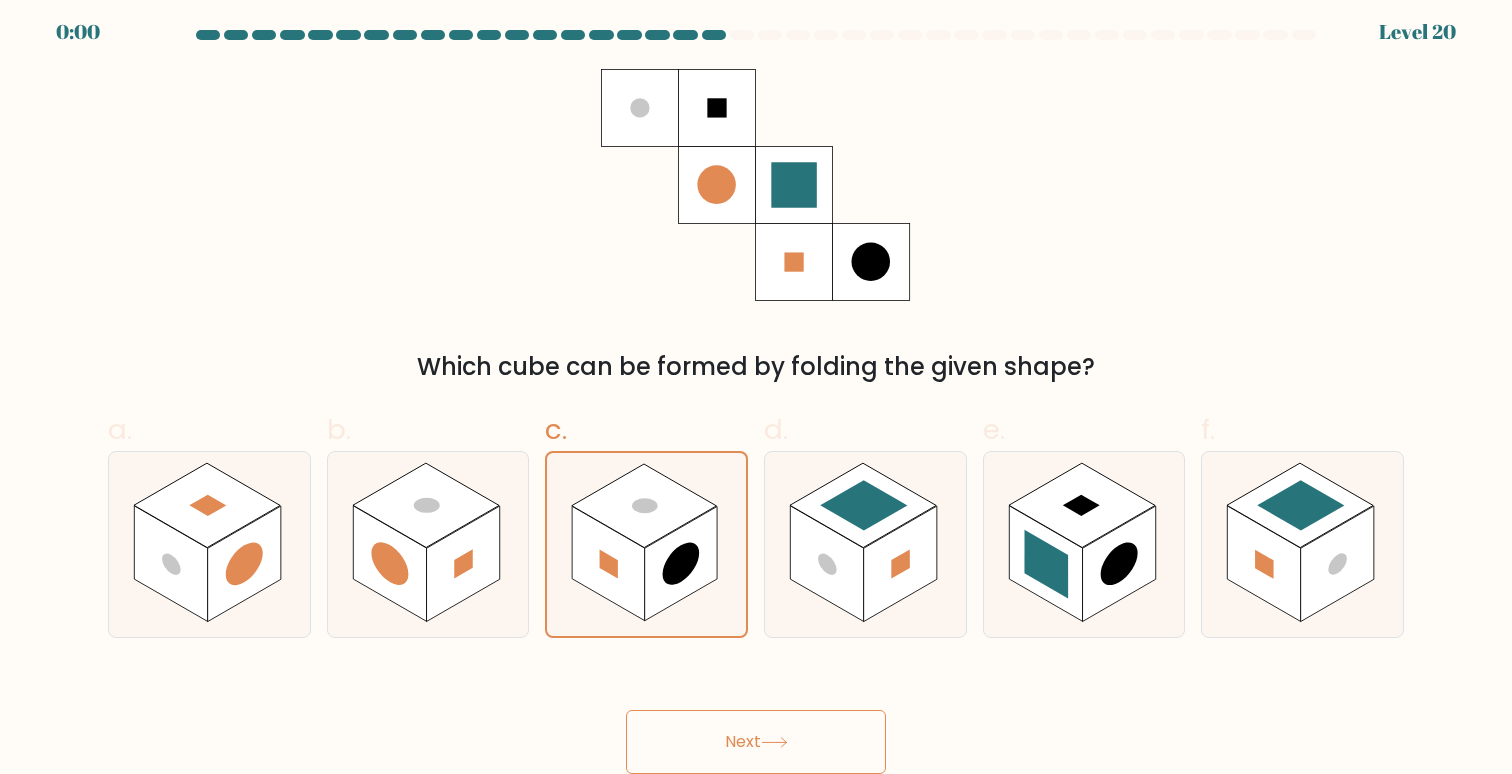 click on "Next" at bounding box center [756, 742] 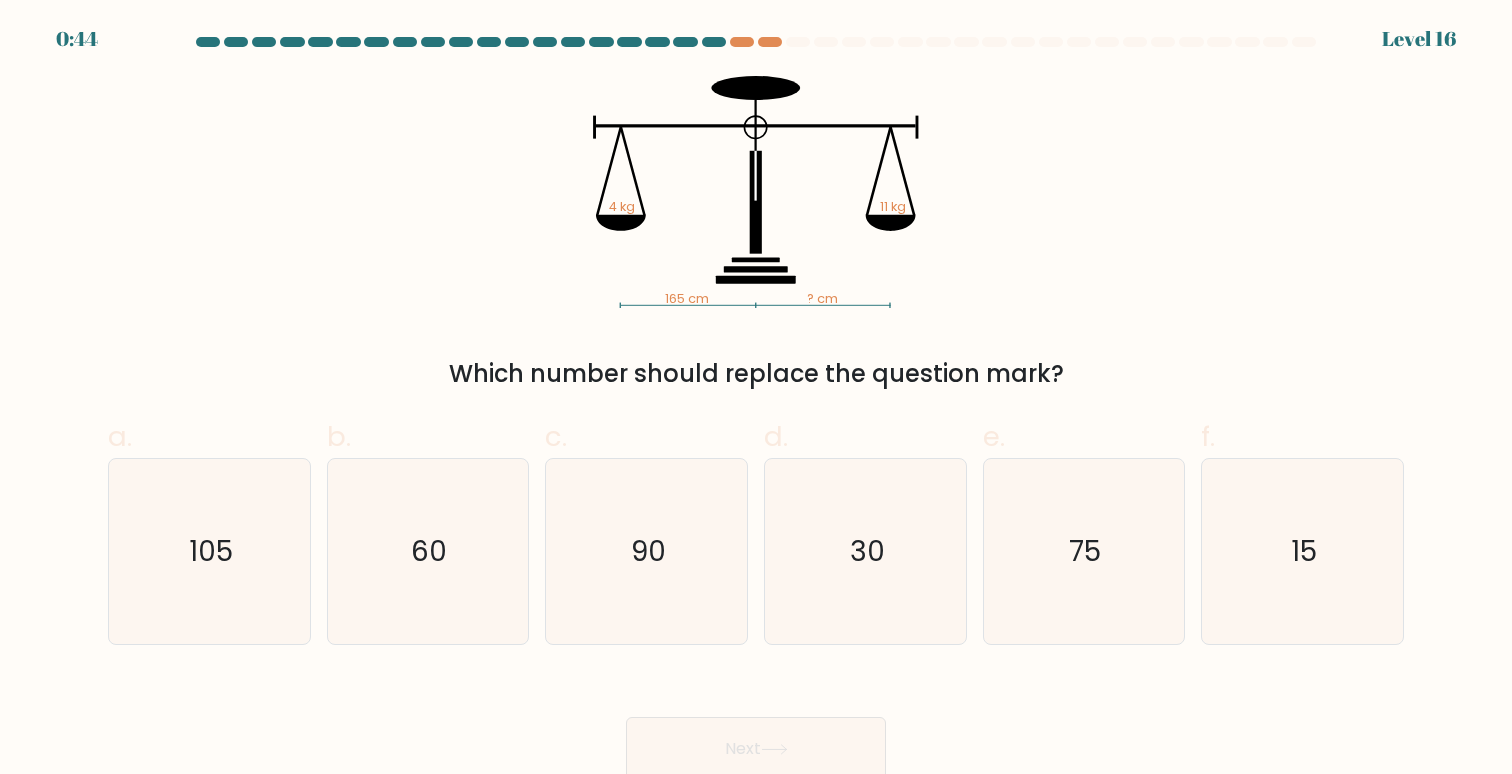 scroll, scrollTop: 0, scrollLeft: 0, axis: both 